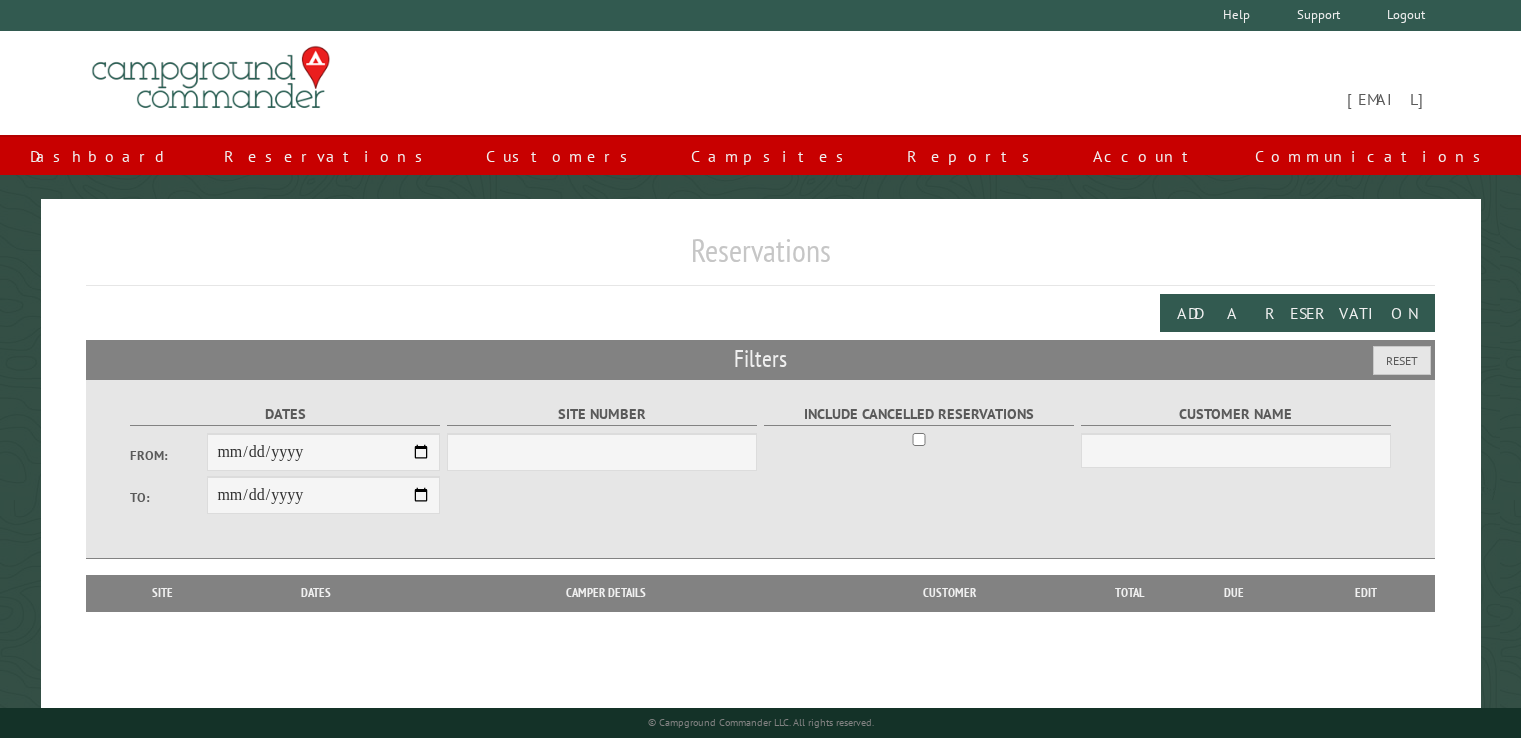 scroll, scrollTop: 0, scrollLeft: 0, axis: both 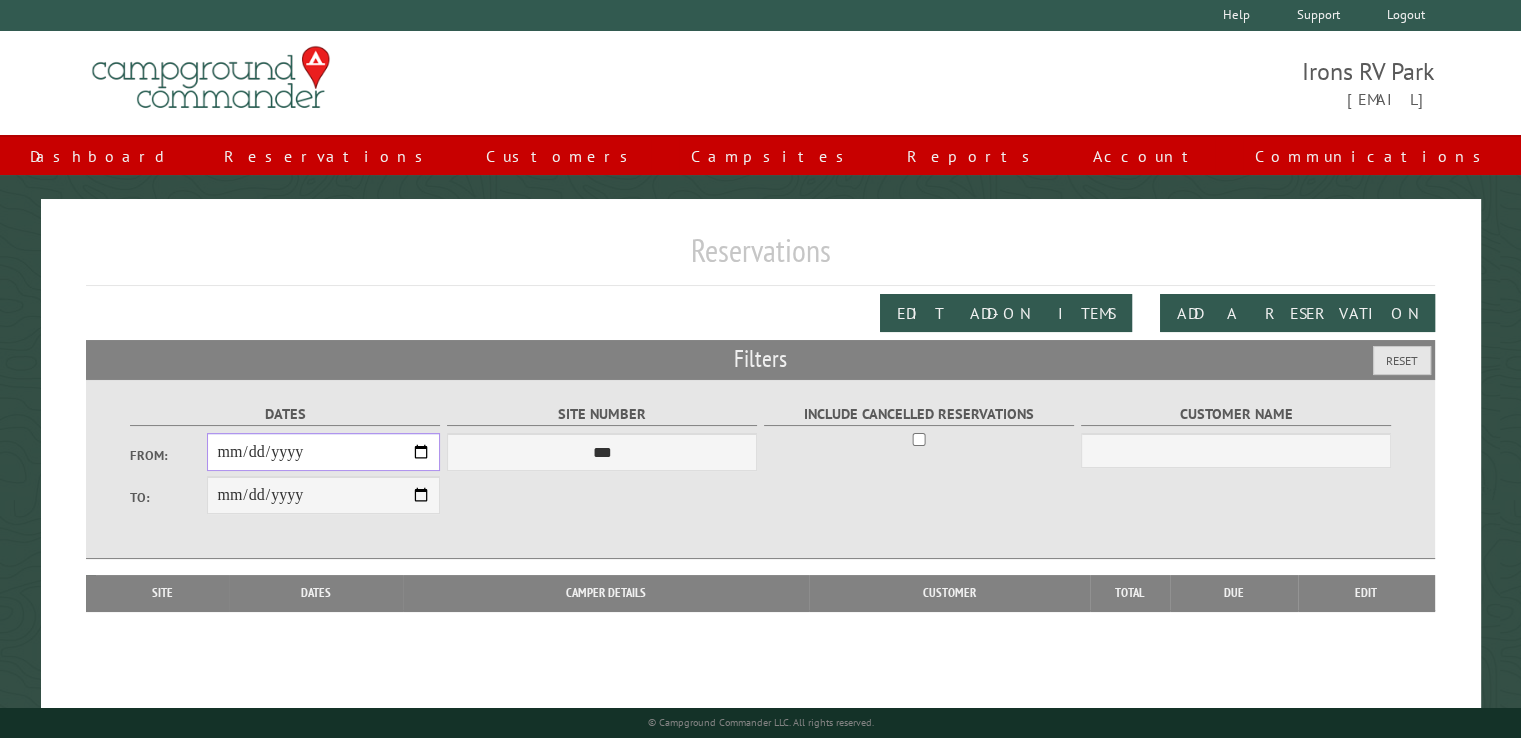 click on "From:" at bounding box center (323, 452) 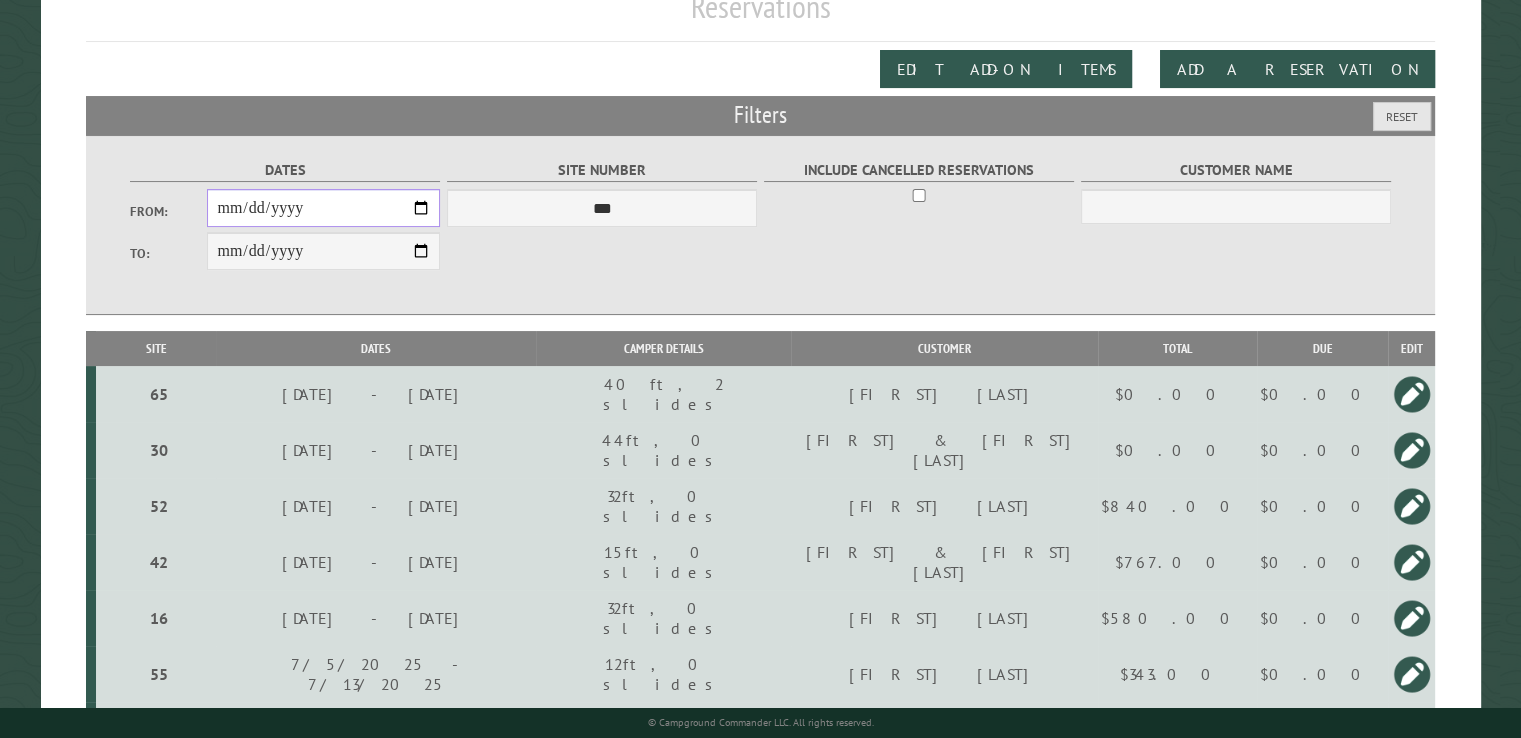 scroll, scrollTop: 300, scrollLeft: 0, axis: vertical 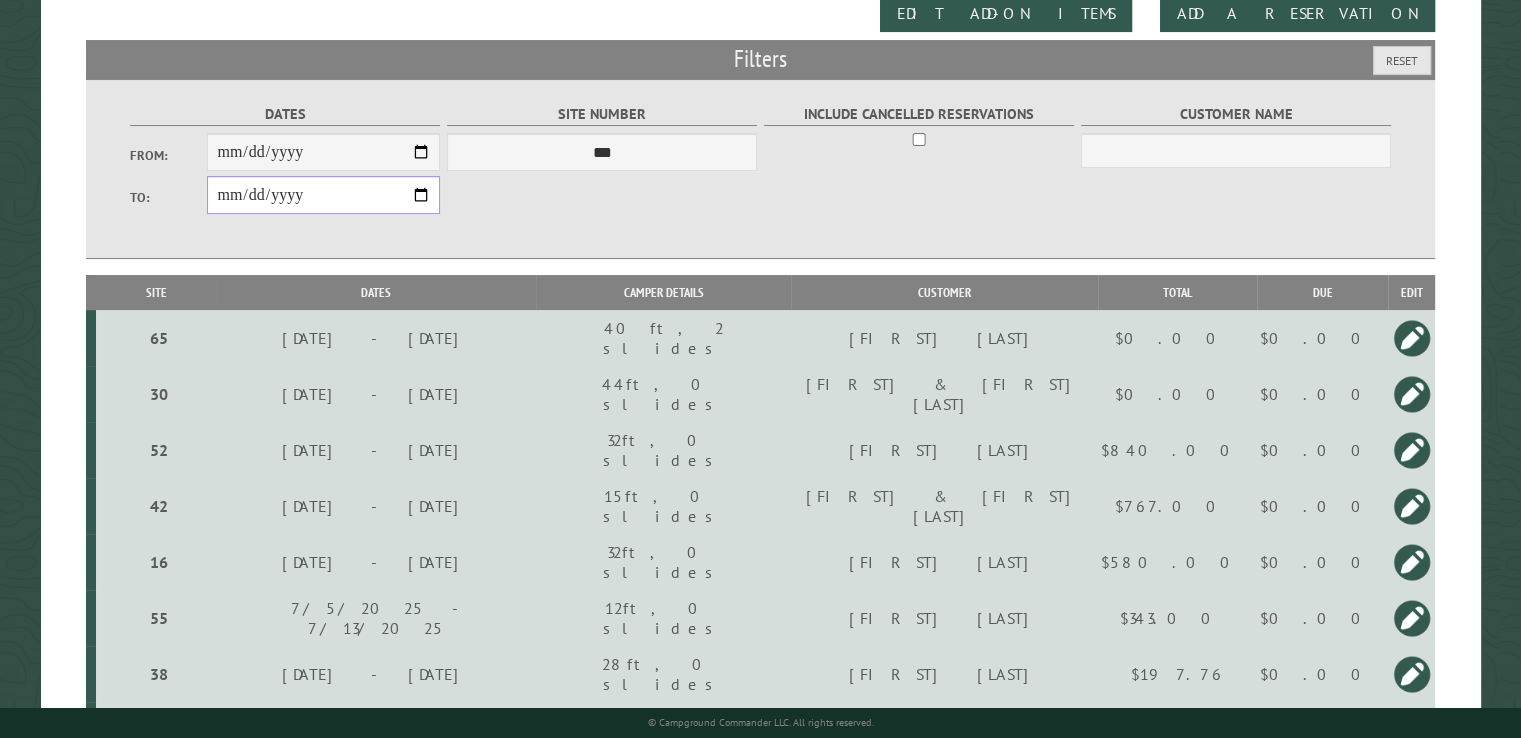 click on "**********" at bounding box center (323, 195) 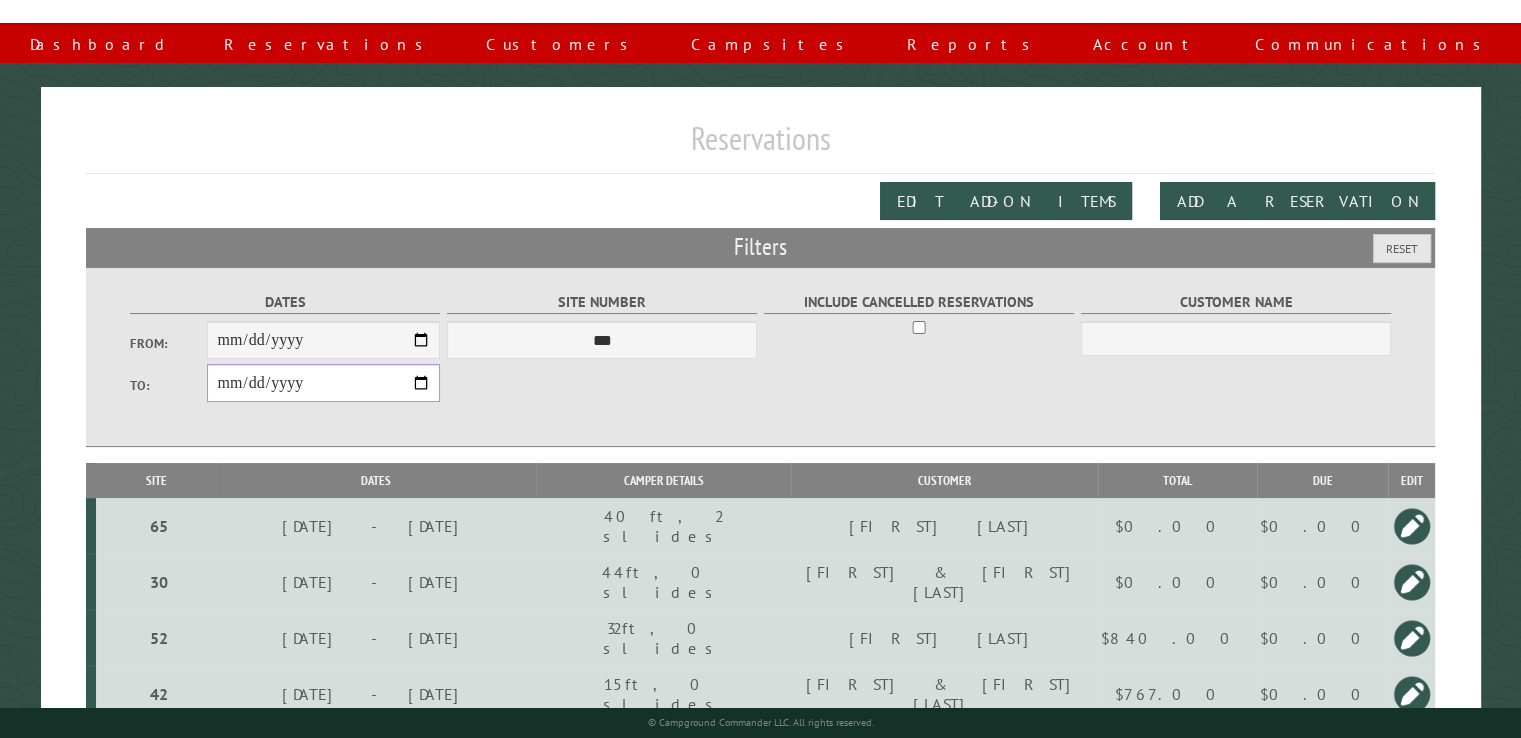 scroll, scrollTop: 100, scrollLeft: 0, axis: vertical 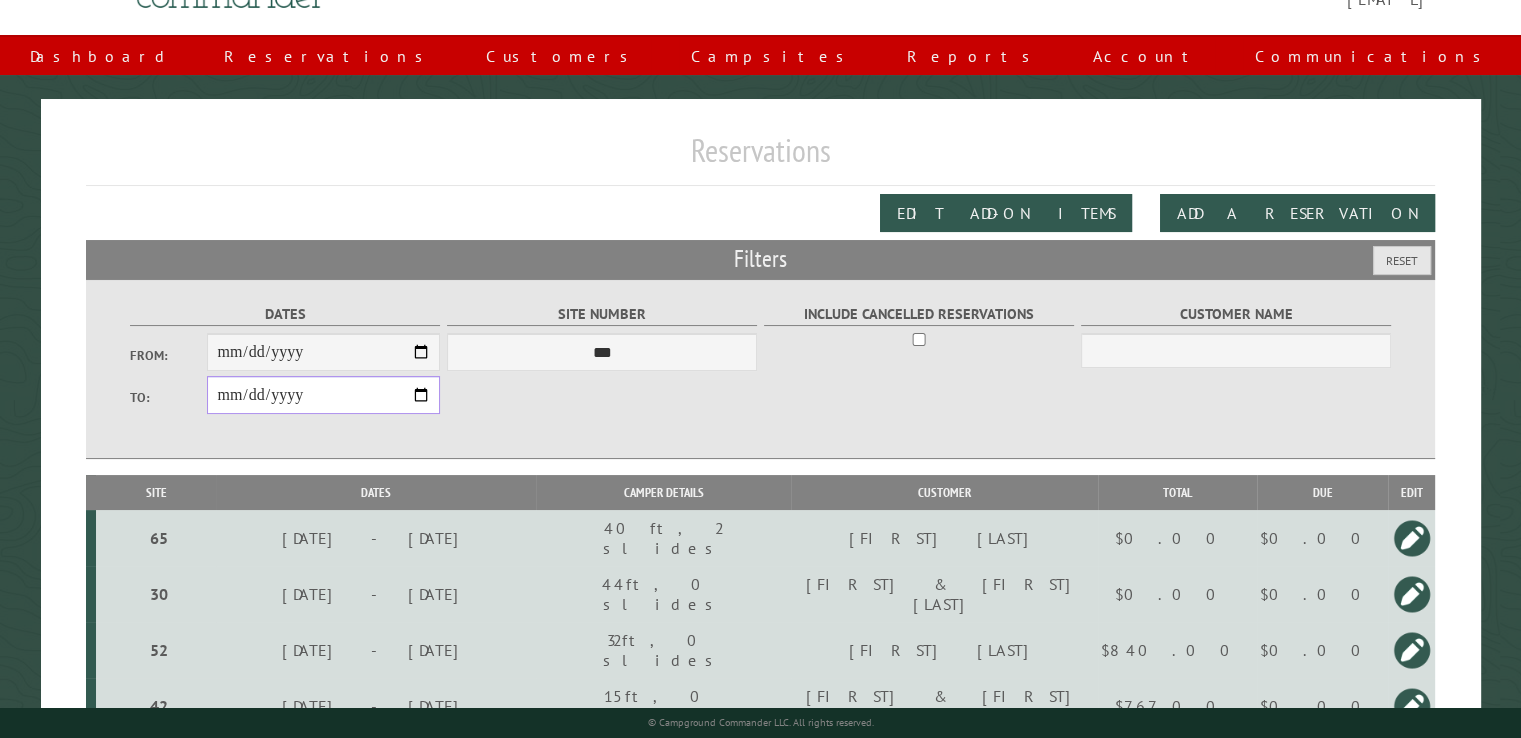 click on "**********" at bounding box center [323, 395] 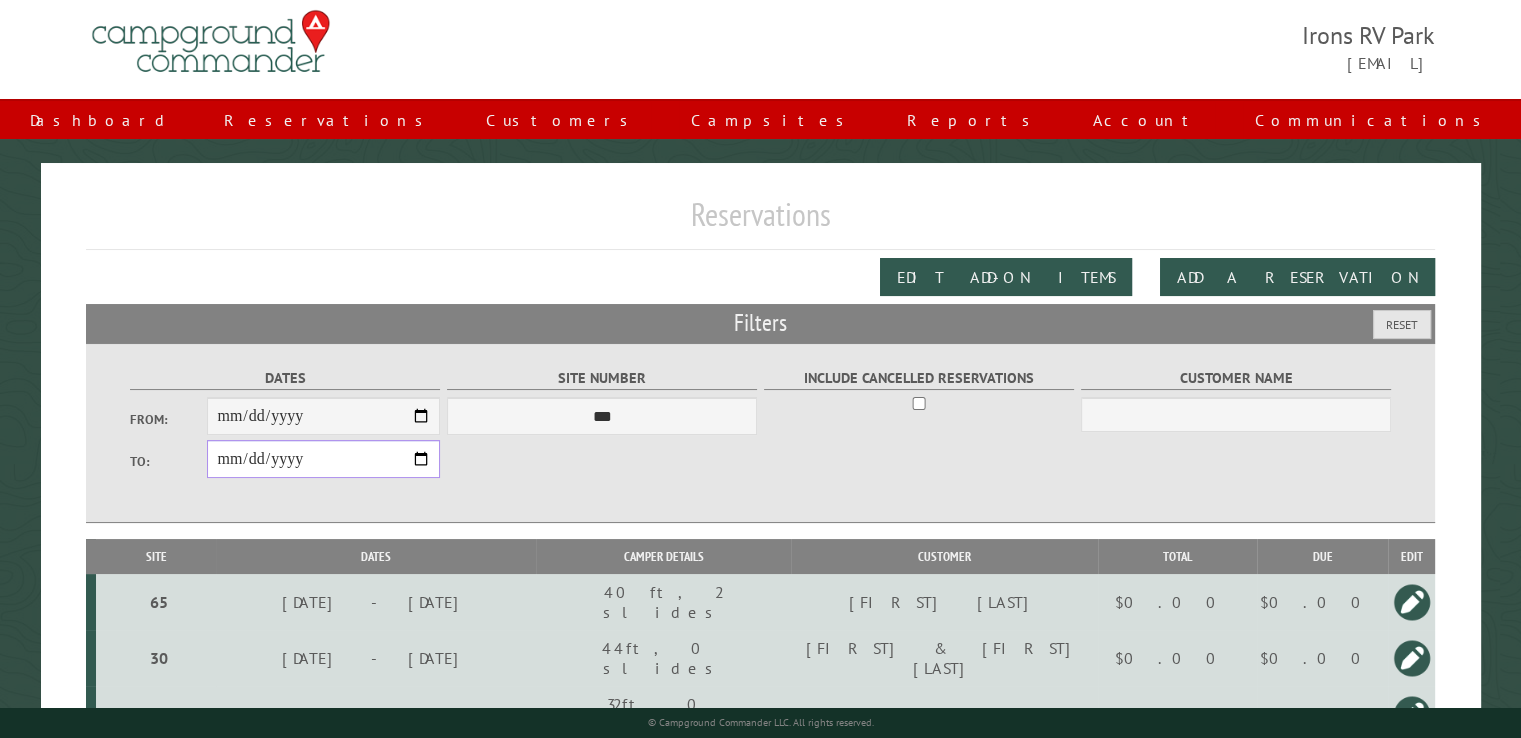 scroll, scrollTop: 0, scrollLeft: 0, axis: both 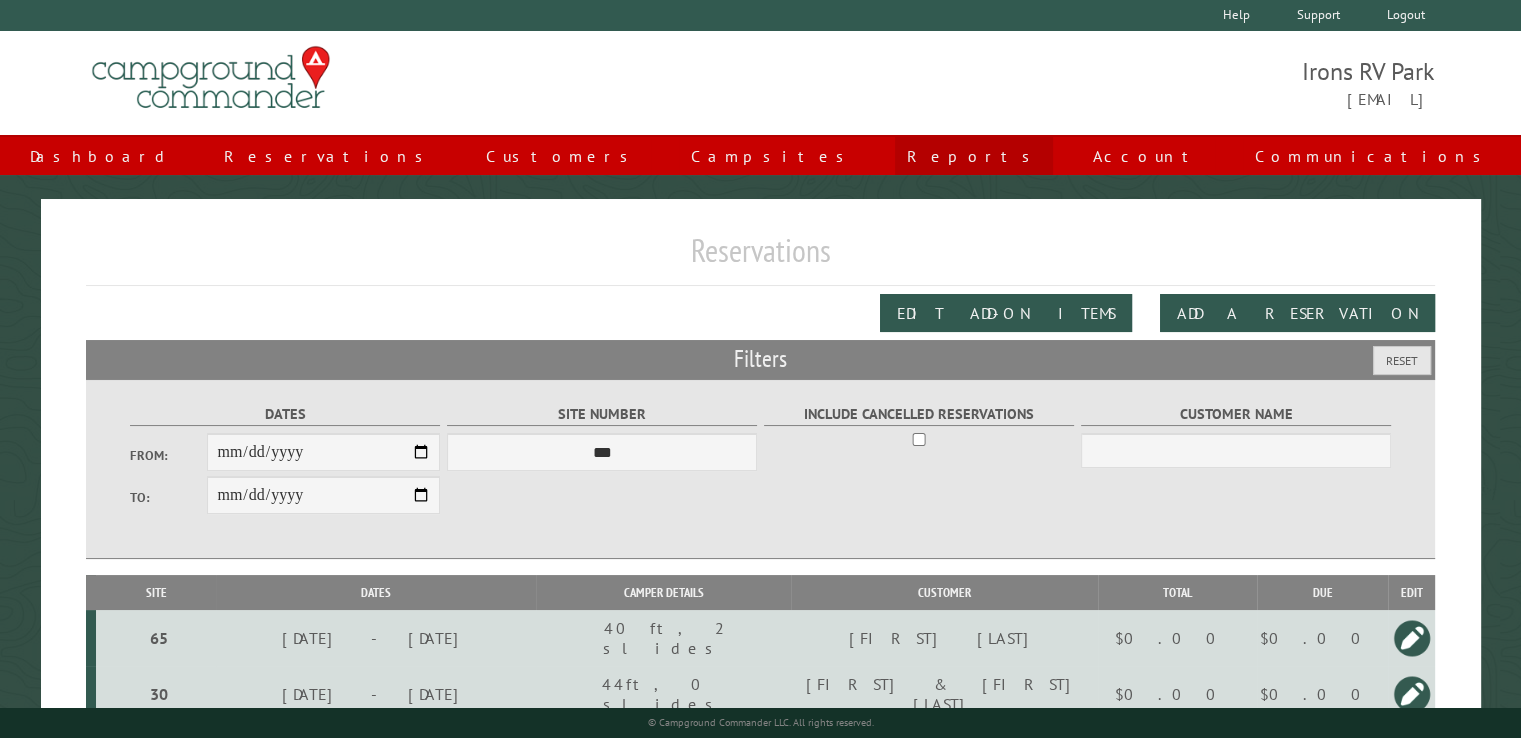click on "Reports" at bounding box center (974, 156) 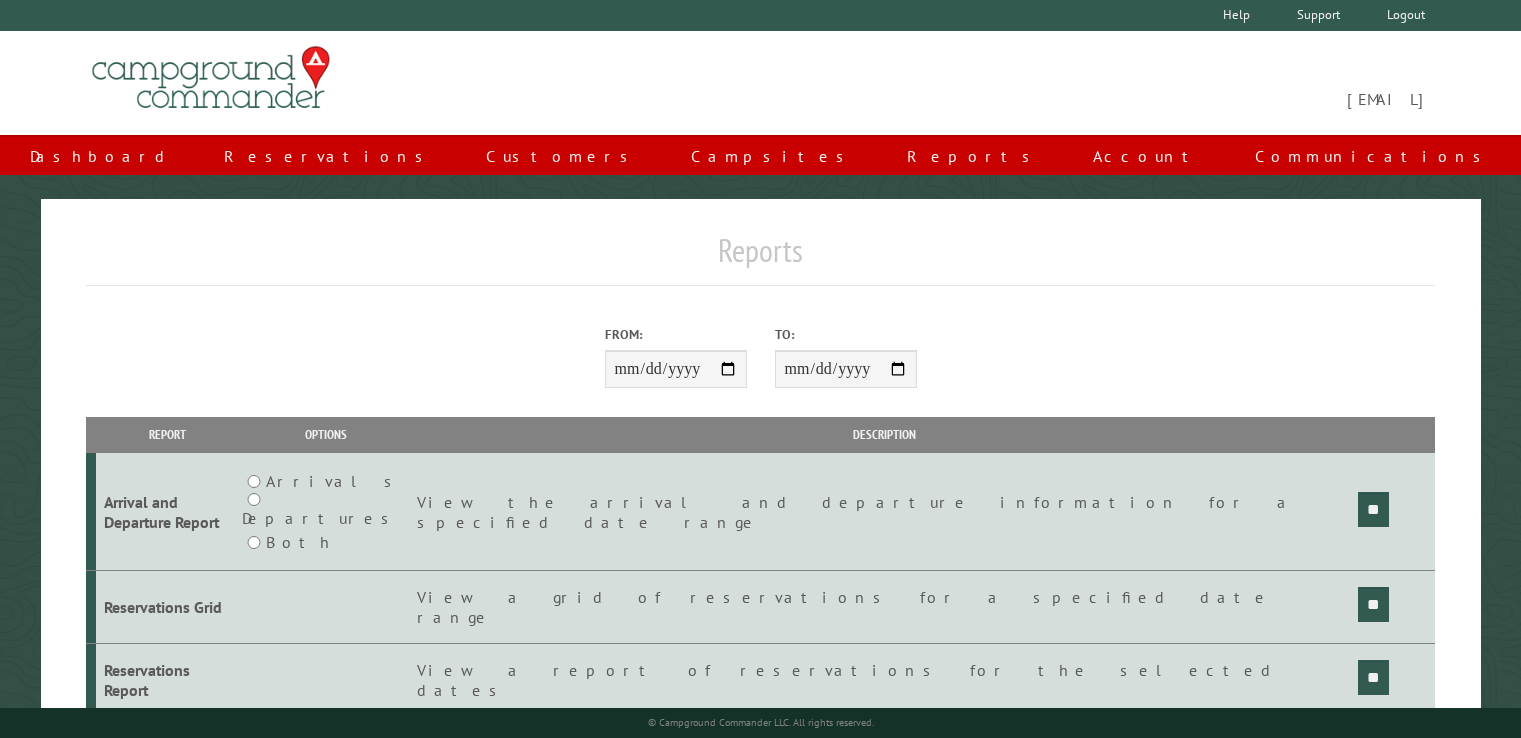 scroll, scrollTop: 0, scrollLeft: 0, axis: both 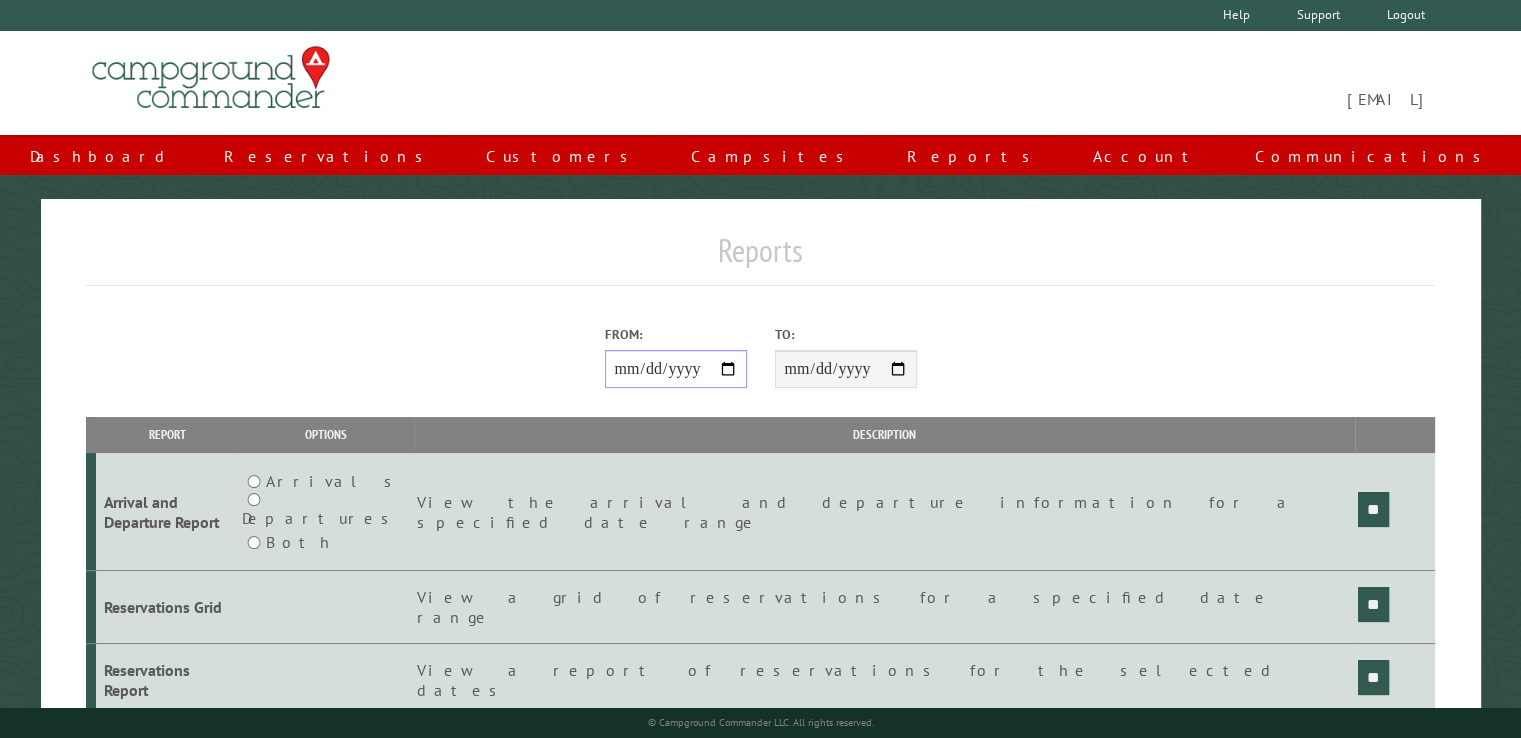 click on "From:" at bounding box center (676, 369) 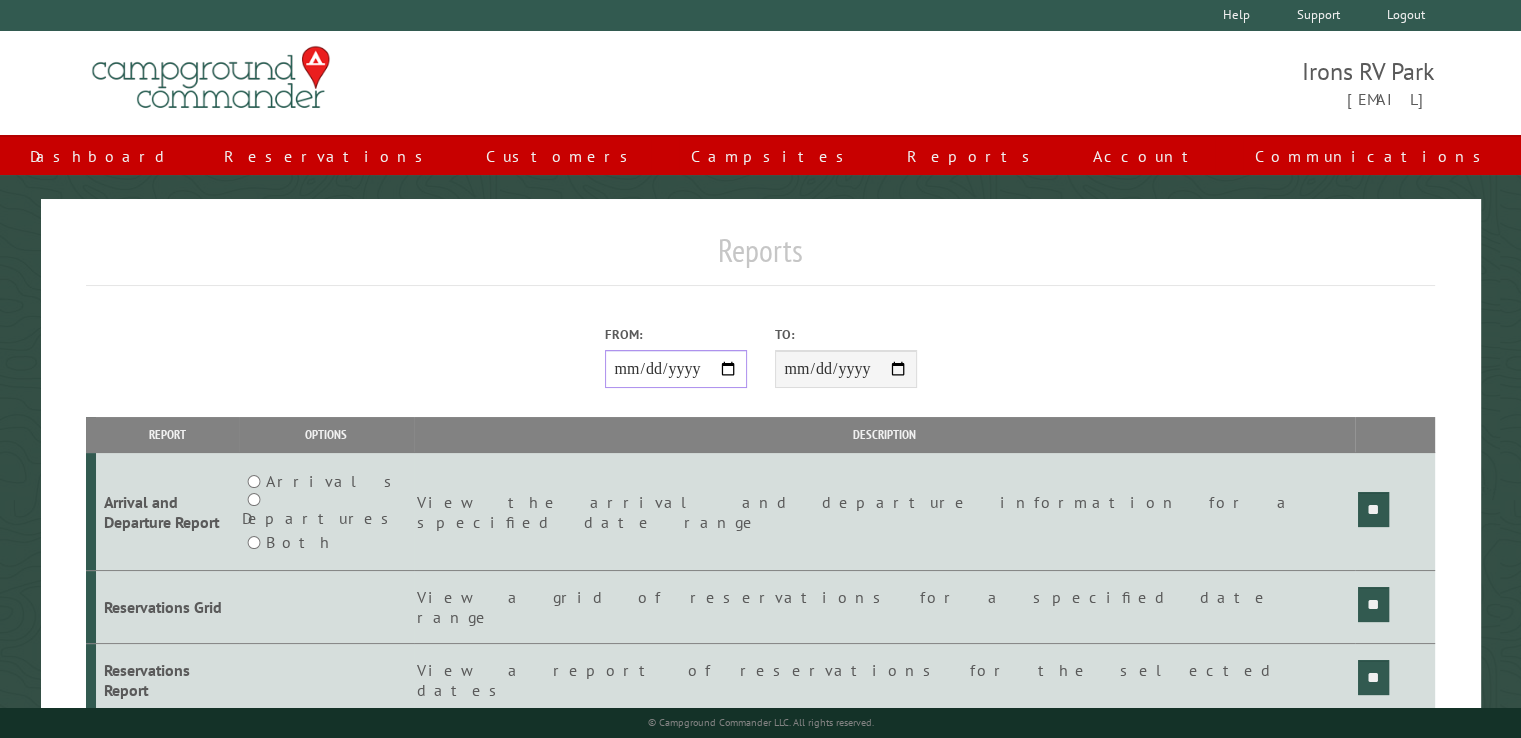 type on "**********" 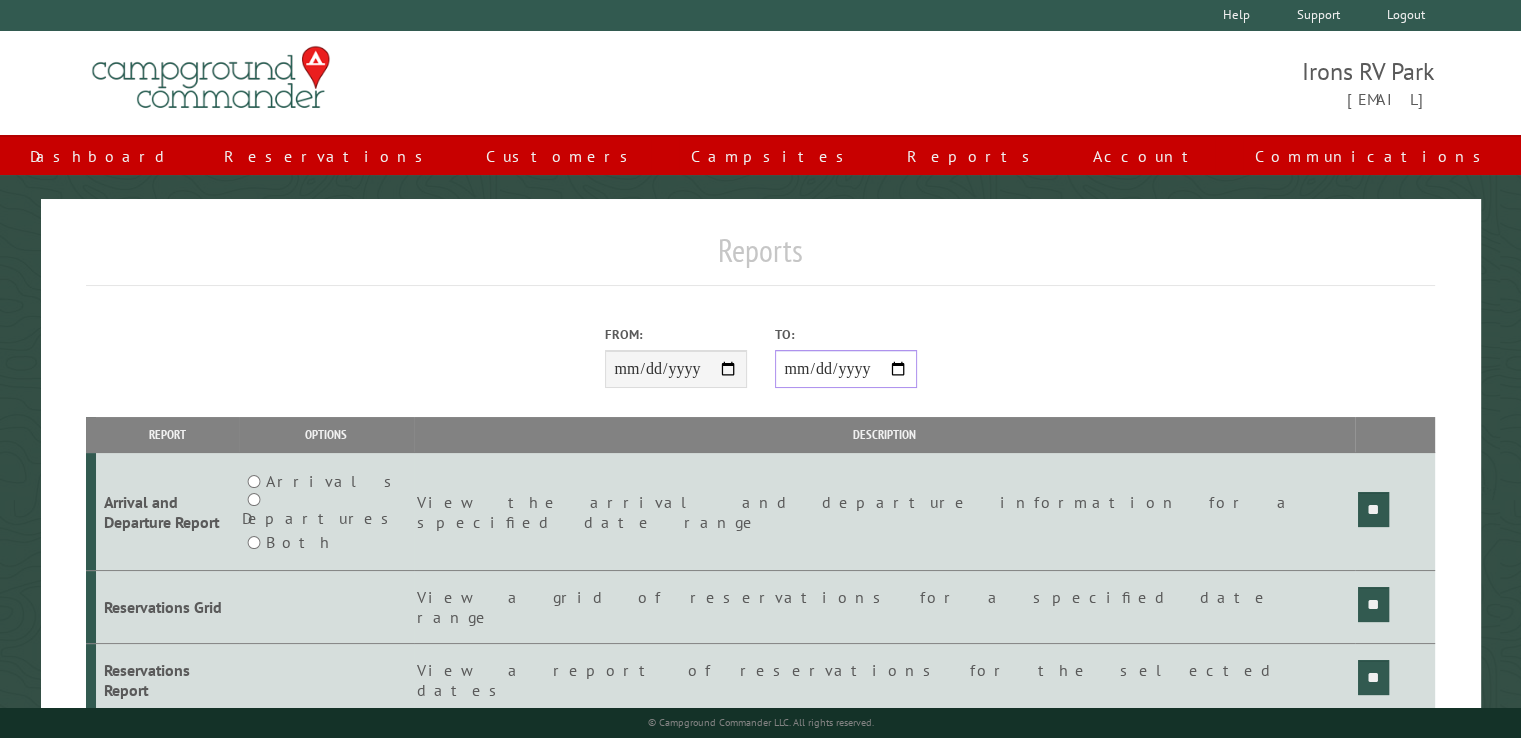 click on "**********" at bounding box center (846, 369) 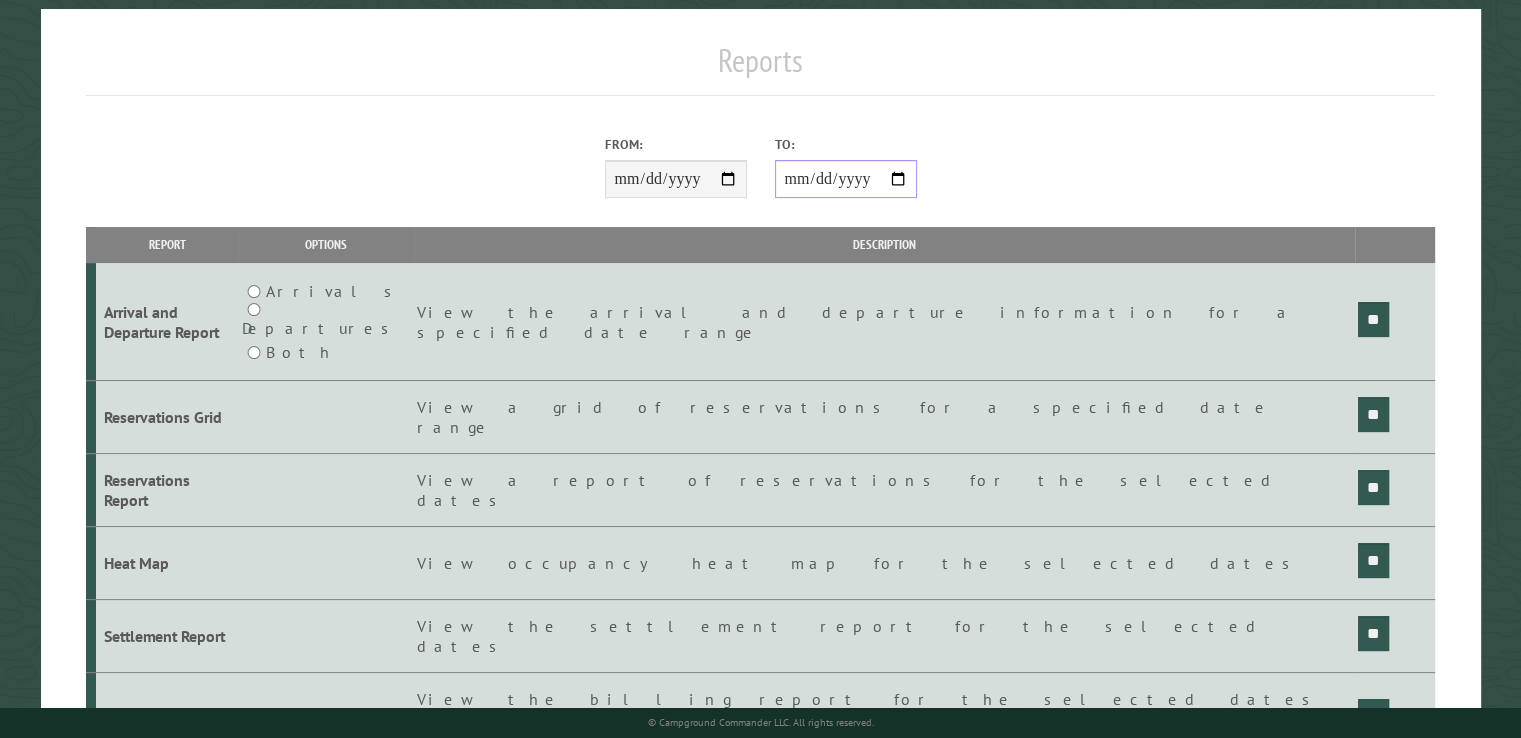 scroll, scrollTop: 200, scrollLeft: 0, axis: vertical 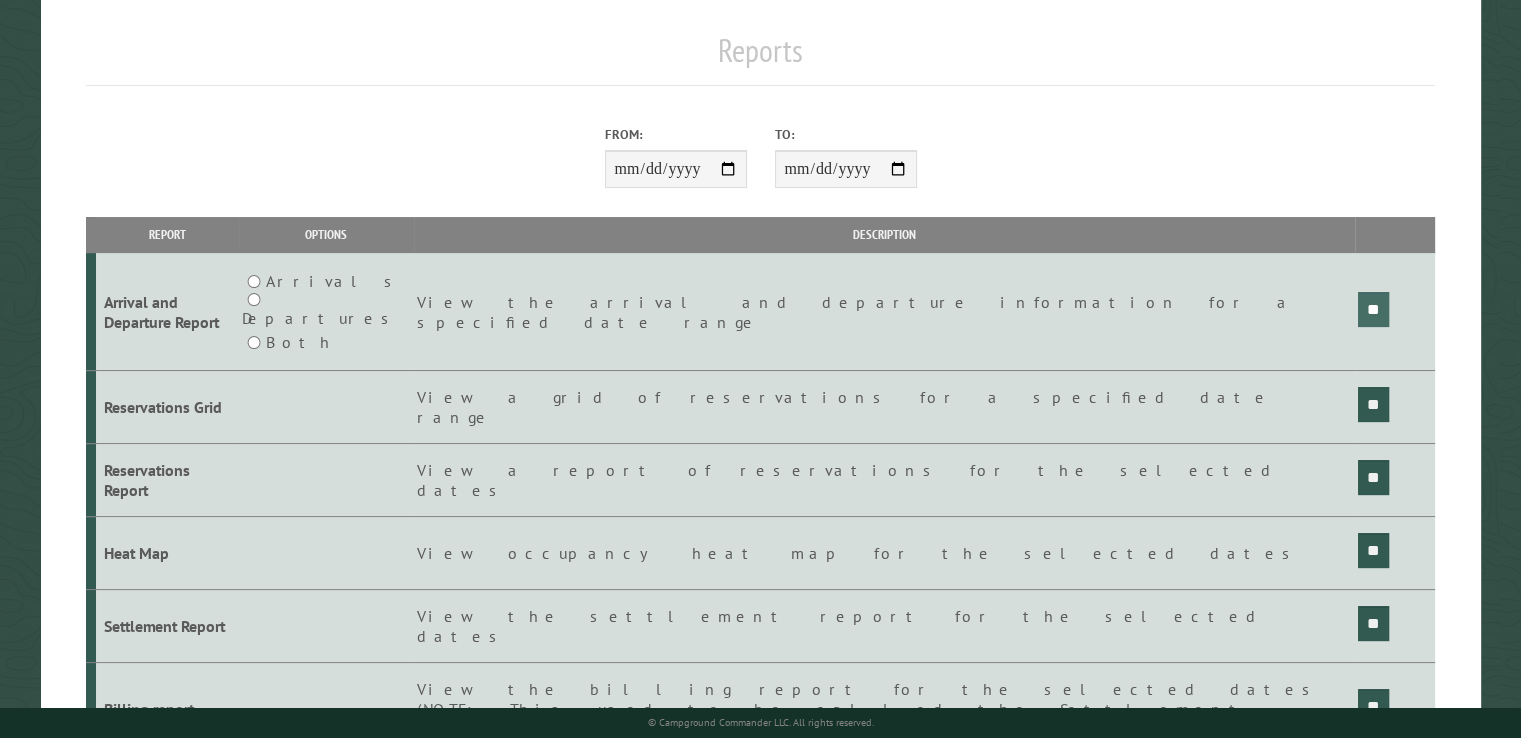 click on "**" at bounding box center (1373, 309) 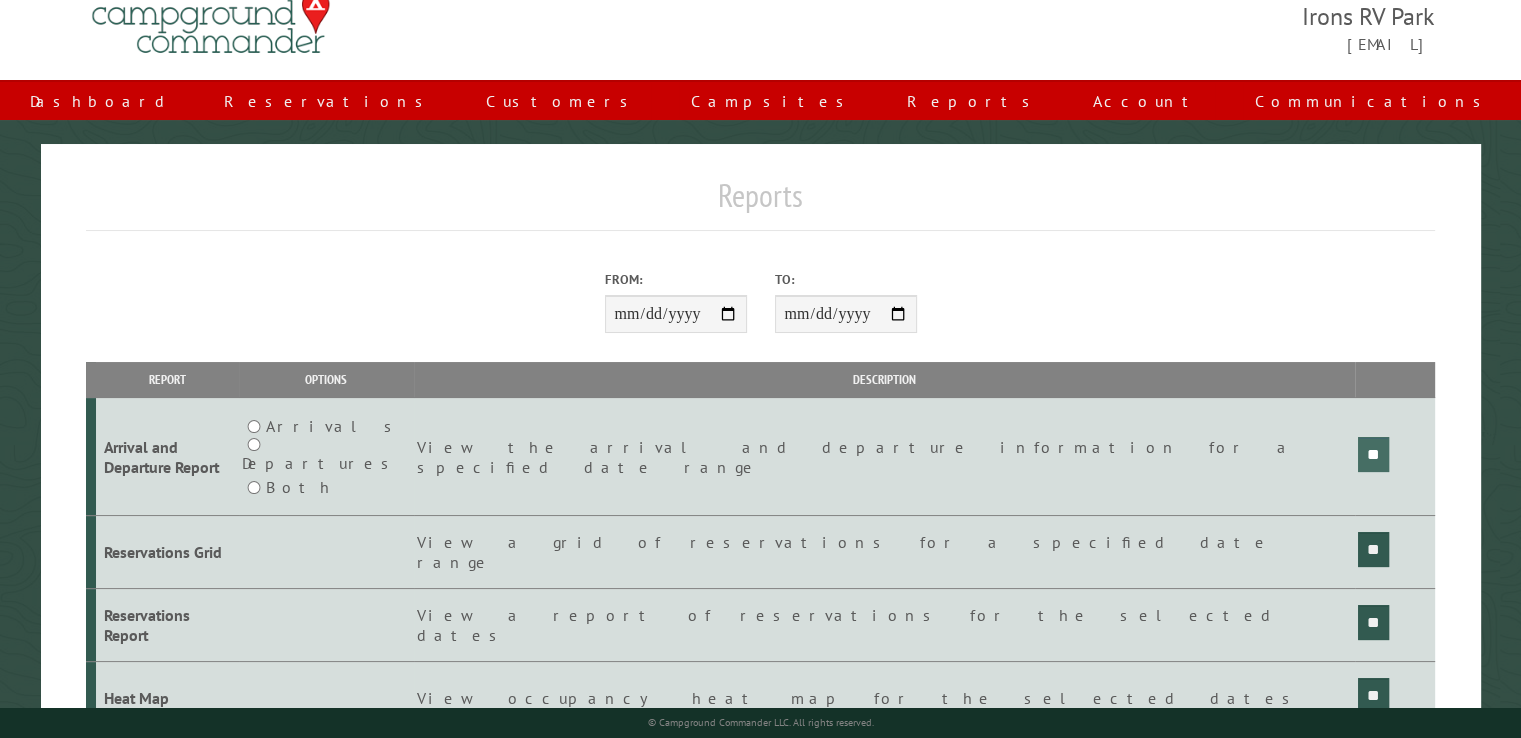 scroll, scrollTop: 0, scrollLeft: 0, axis: both 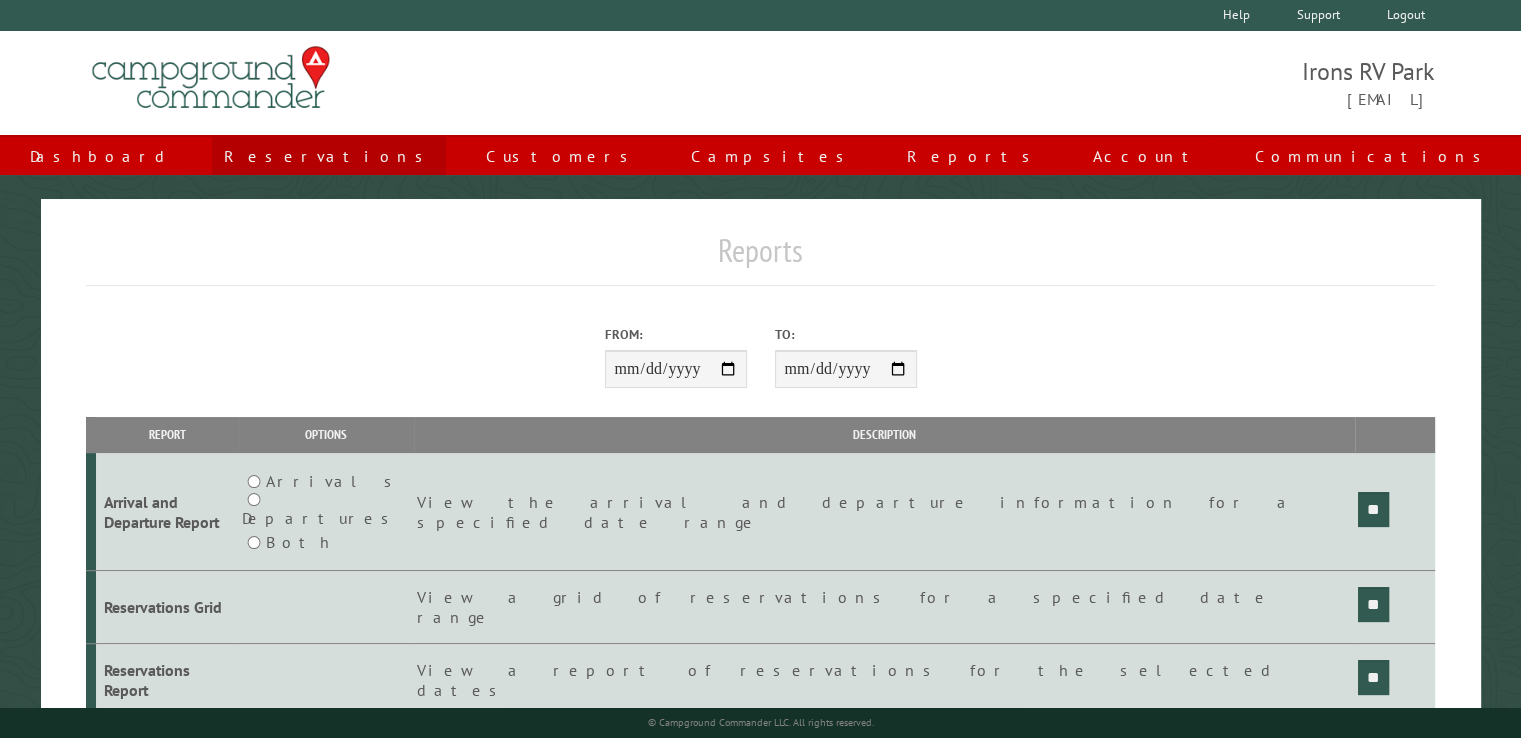 click on "Reservations" at bounding box center [329, 156] 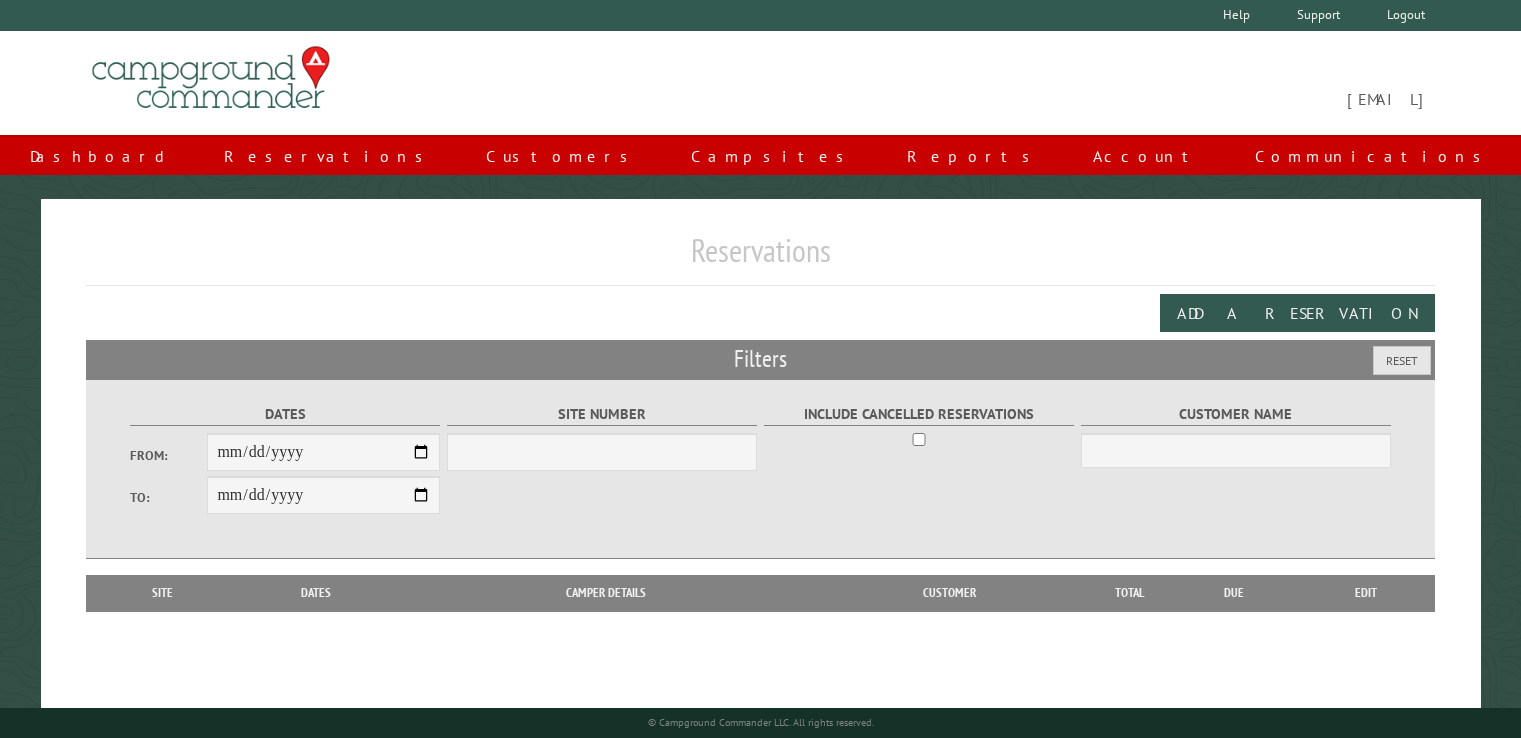 scroll, scrollTop: 0, scrollLeft: 0, axis: both 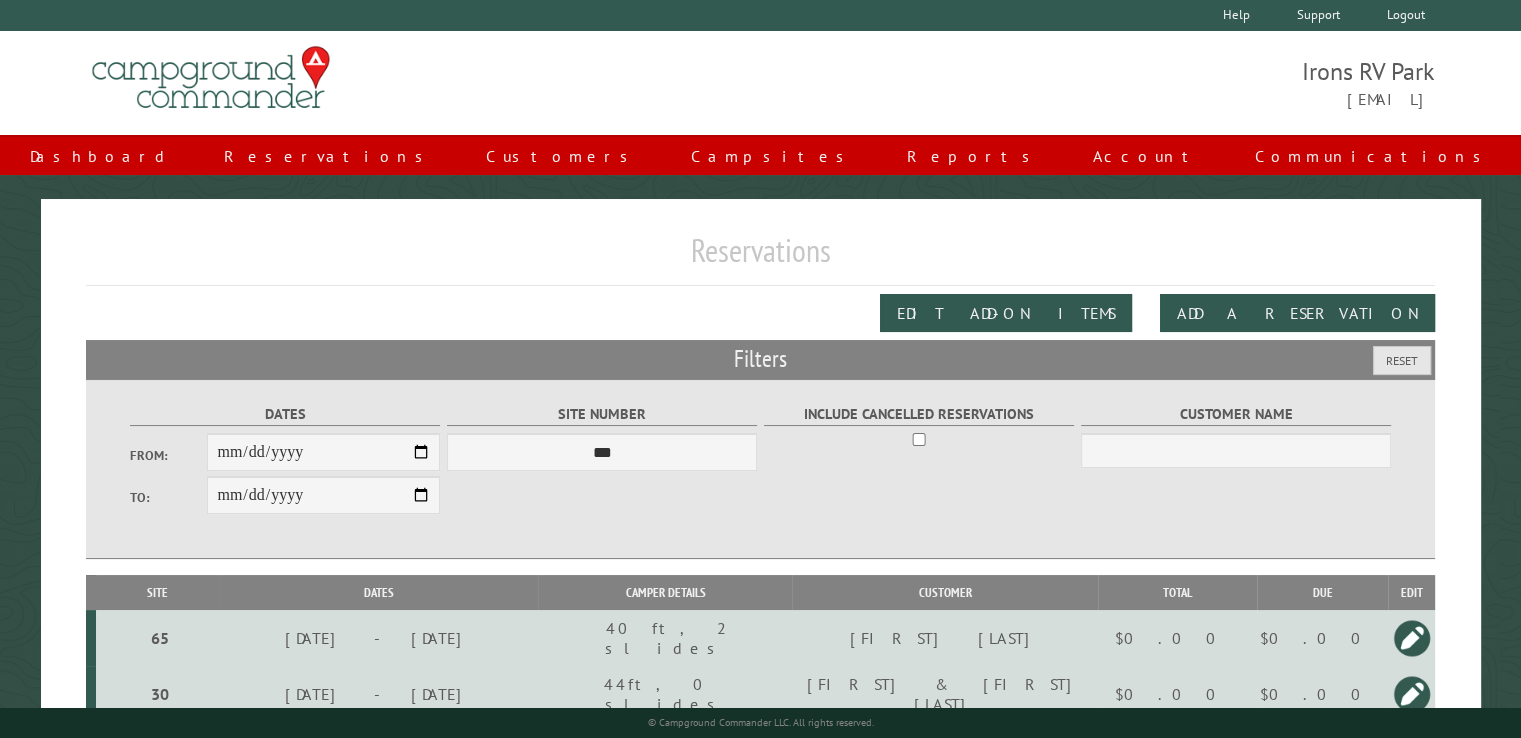 click on "**********" at bounding box center (323, 452) 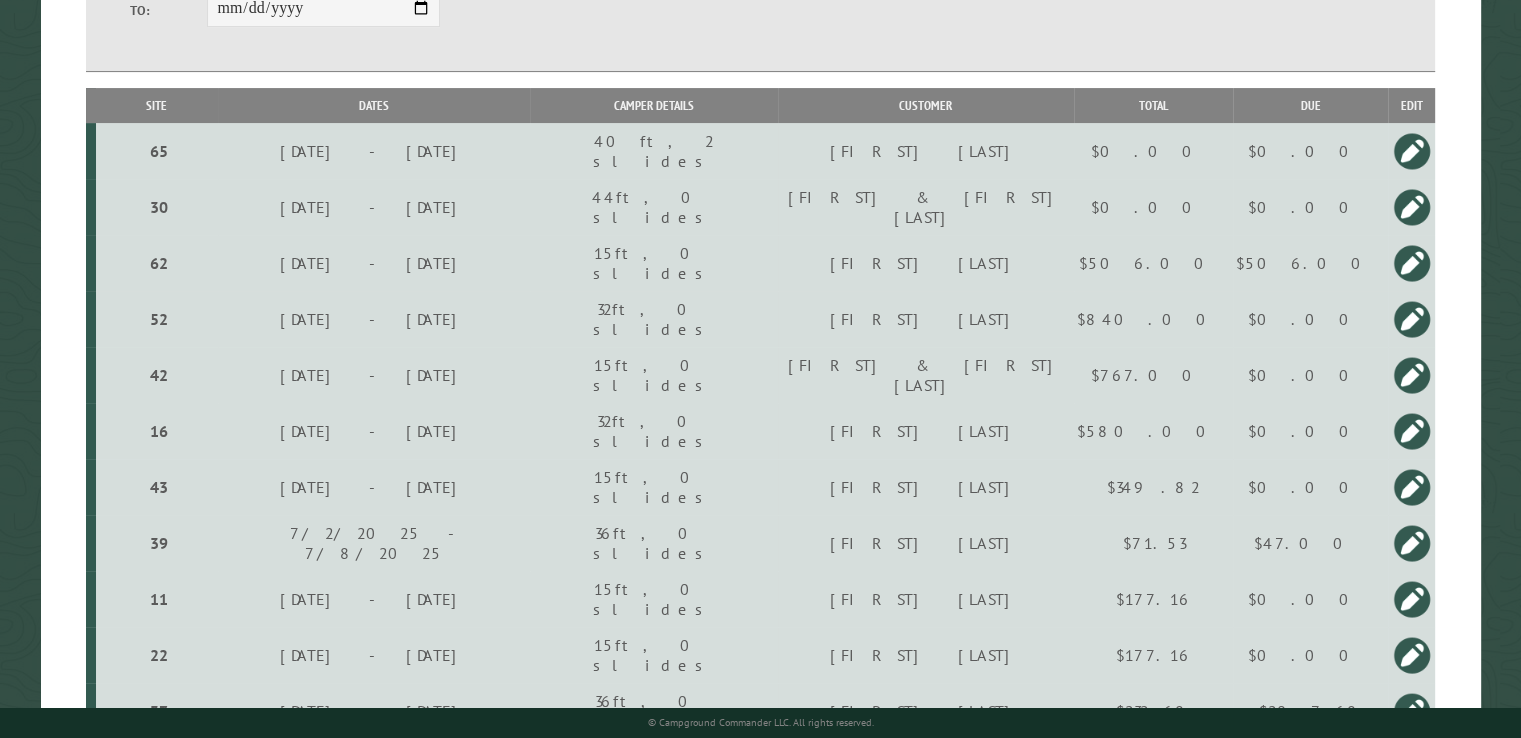 scroll, scrollTop: 500, scrollLeft: 0, axis: vertical 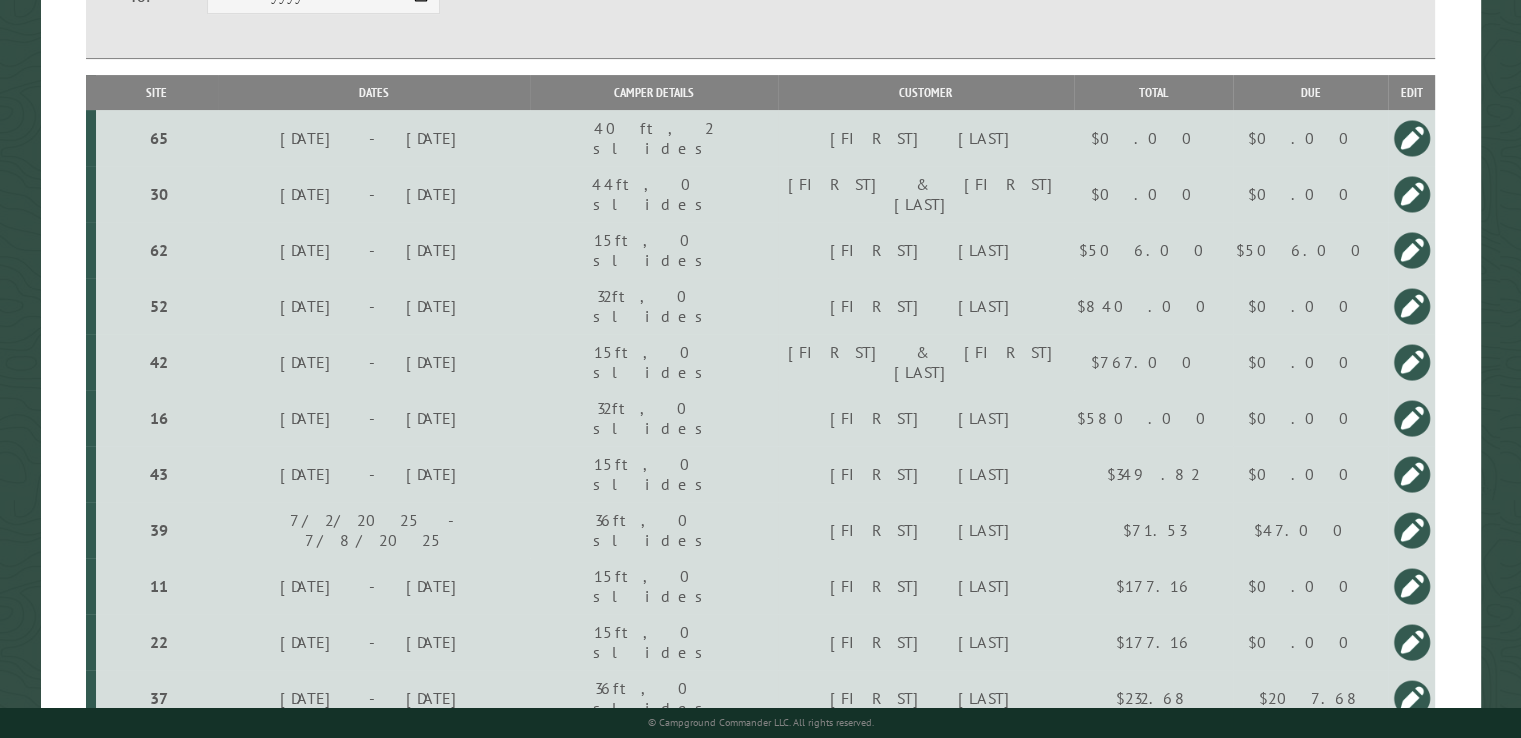 click on "$0.00" at bounding box center [1310, 138] 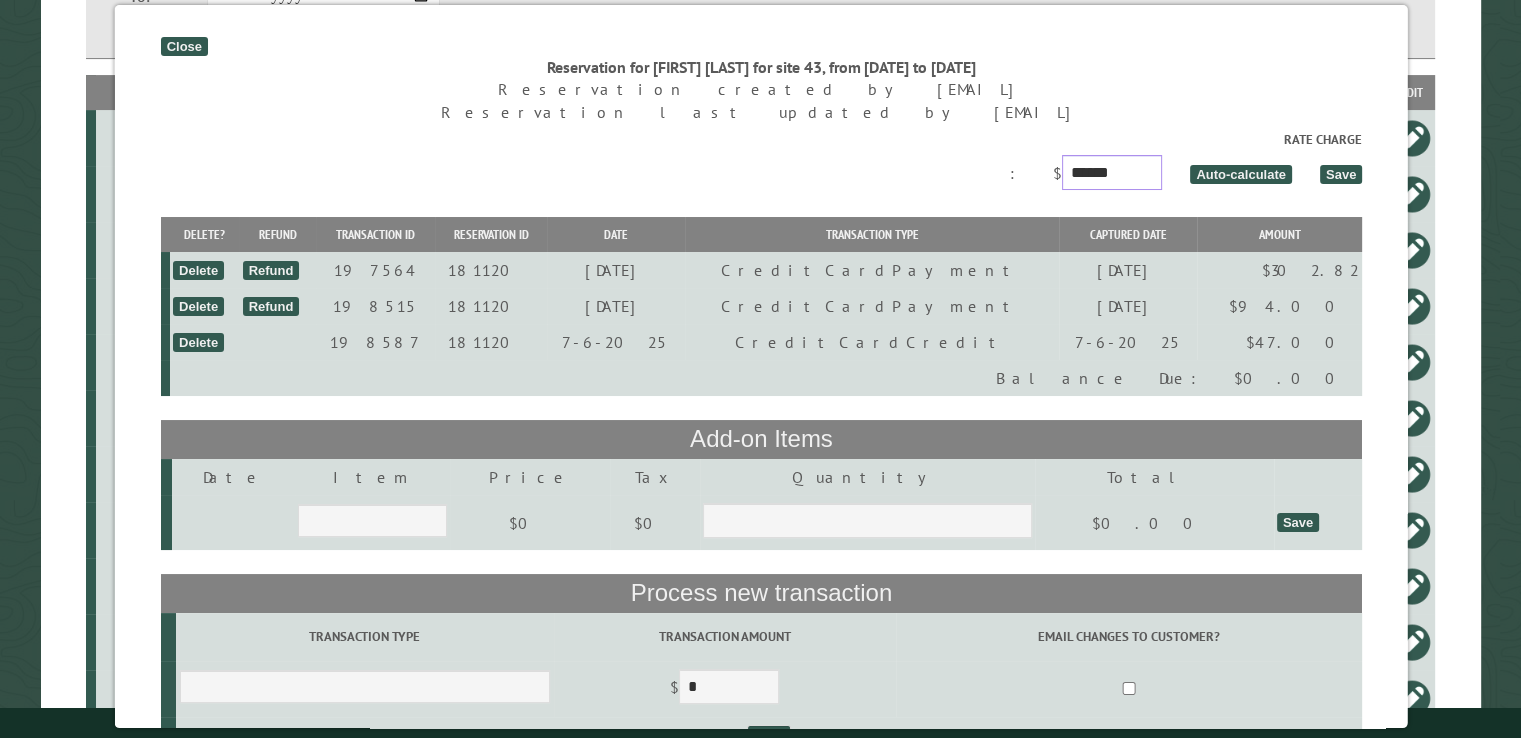 drag, startPoint x: 1157, startPoint y: 177, endPoint x: 1094, endPoint y: 170, distance: 63.387695 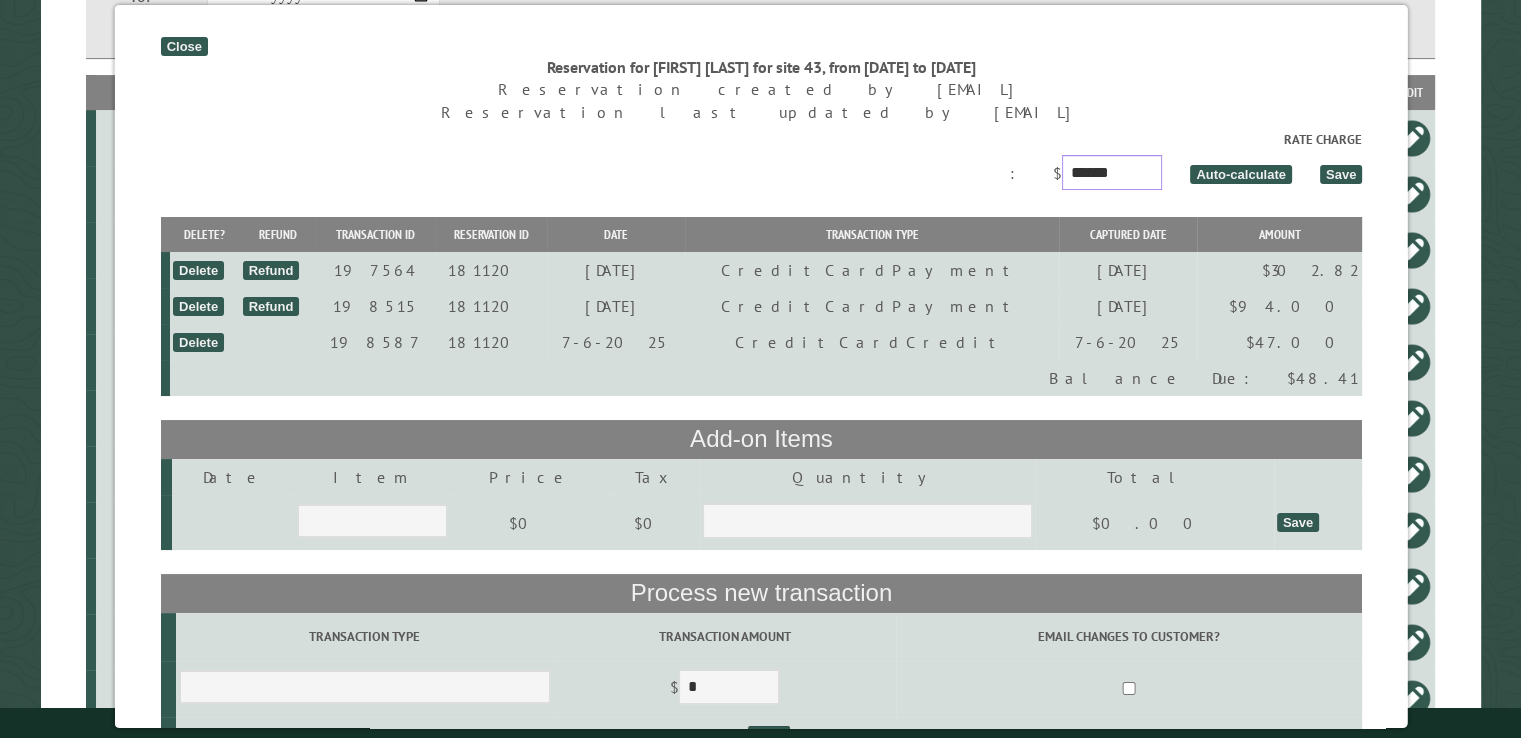 type on "******" 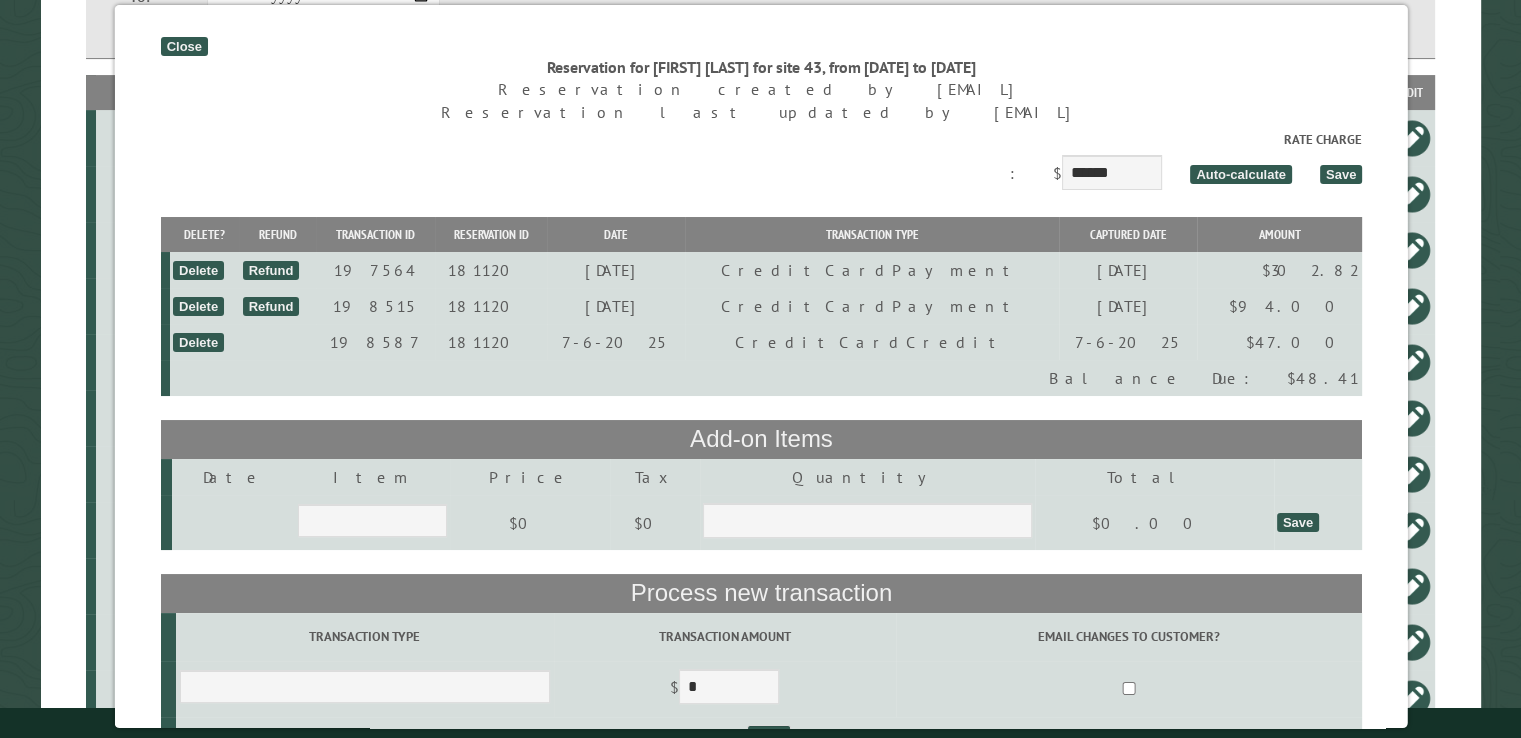 click on "Save" at bounding box center (1340, 174) 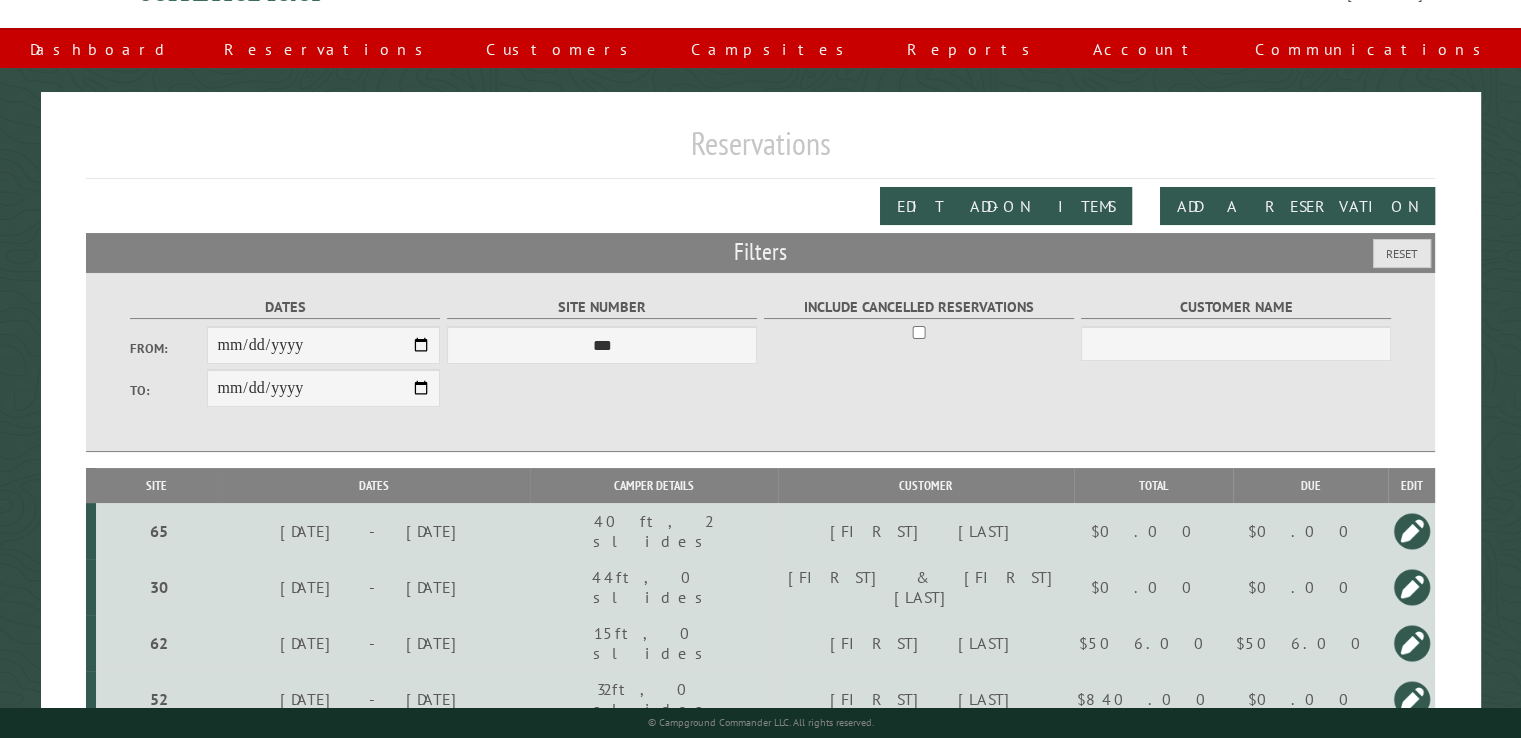 scroll, scrollTop: 0, scrollLeft: 0, axis: both 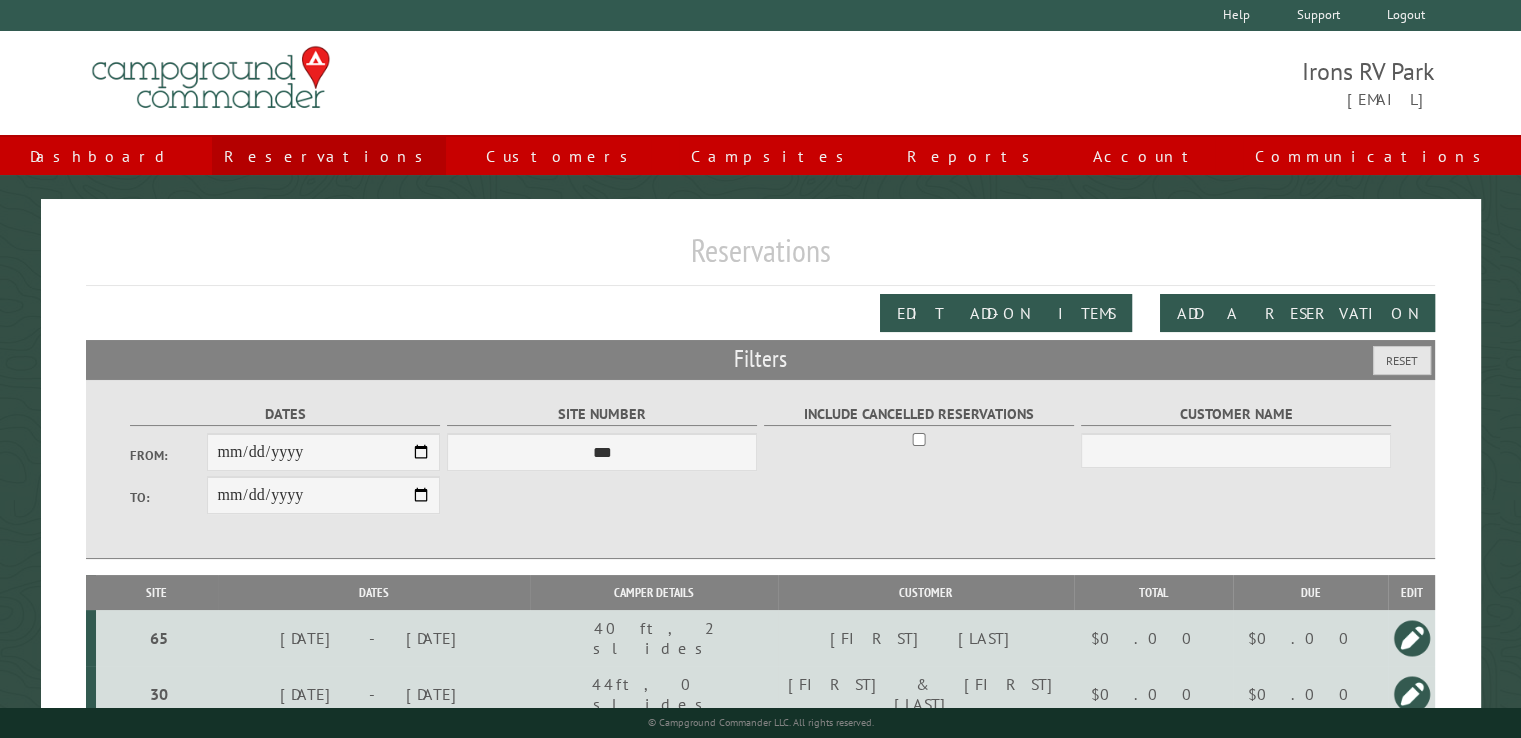 click on "Reservations" at bounding box center [329, 156] 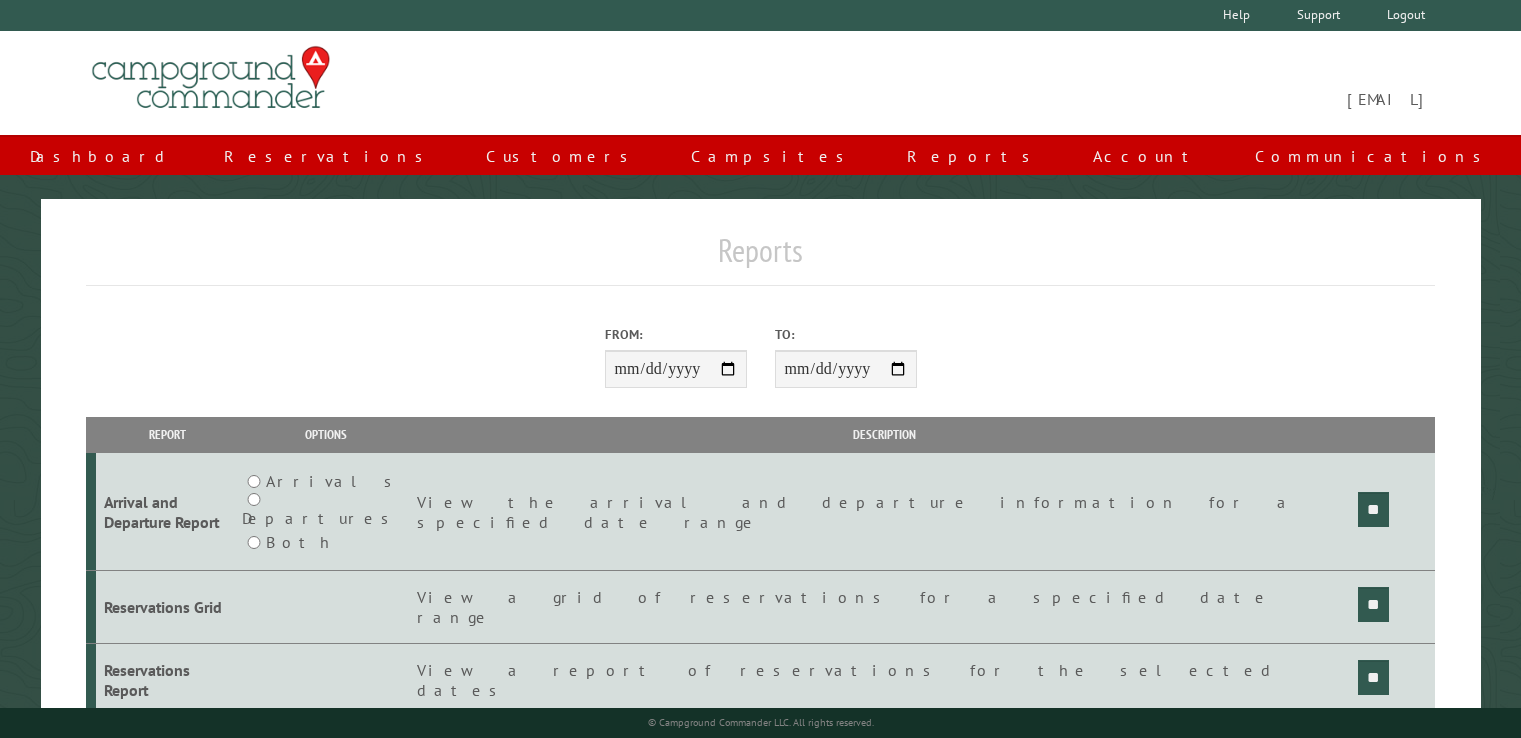 scroll, scrollTop: 0, scrollLeft: 0, axis: both 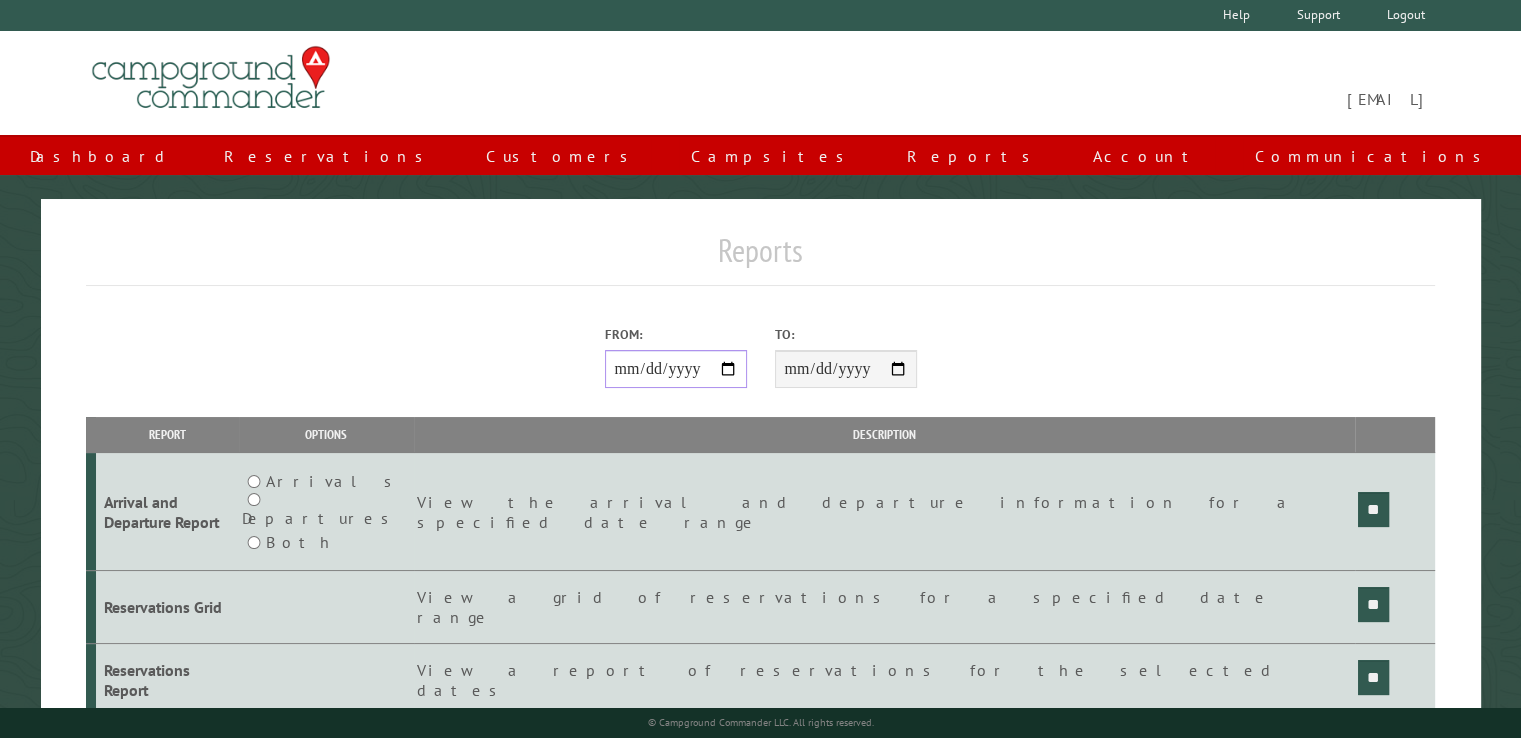 click on "From:" at bounding box center (676, 369) 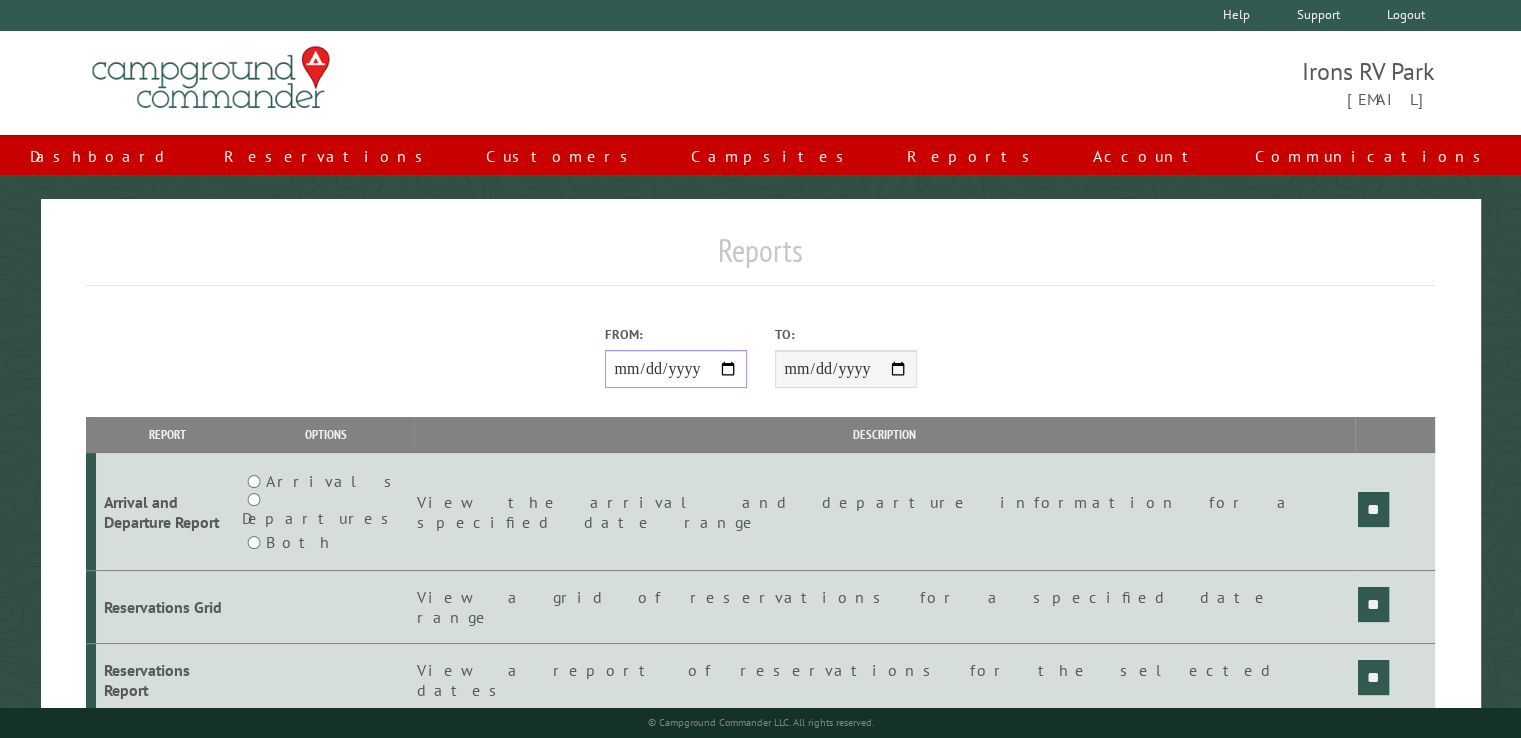 type on "**********" 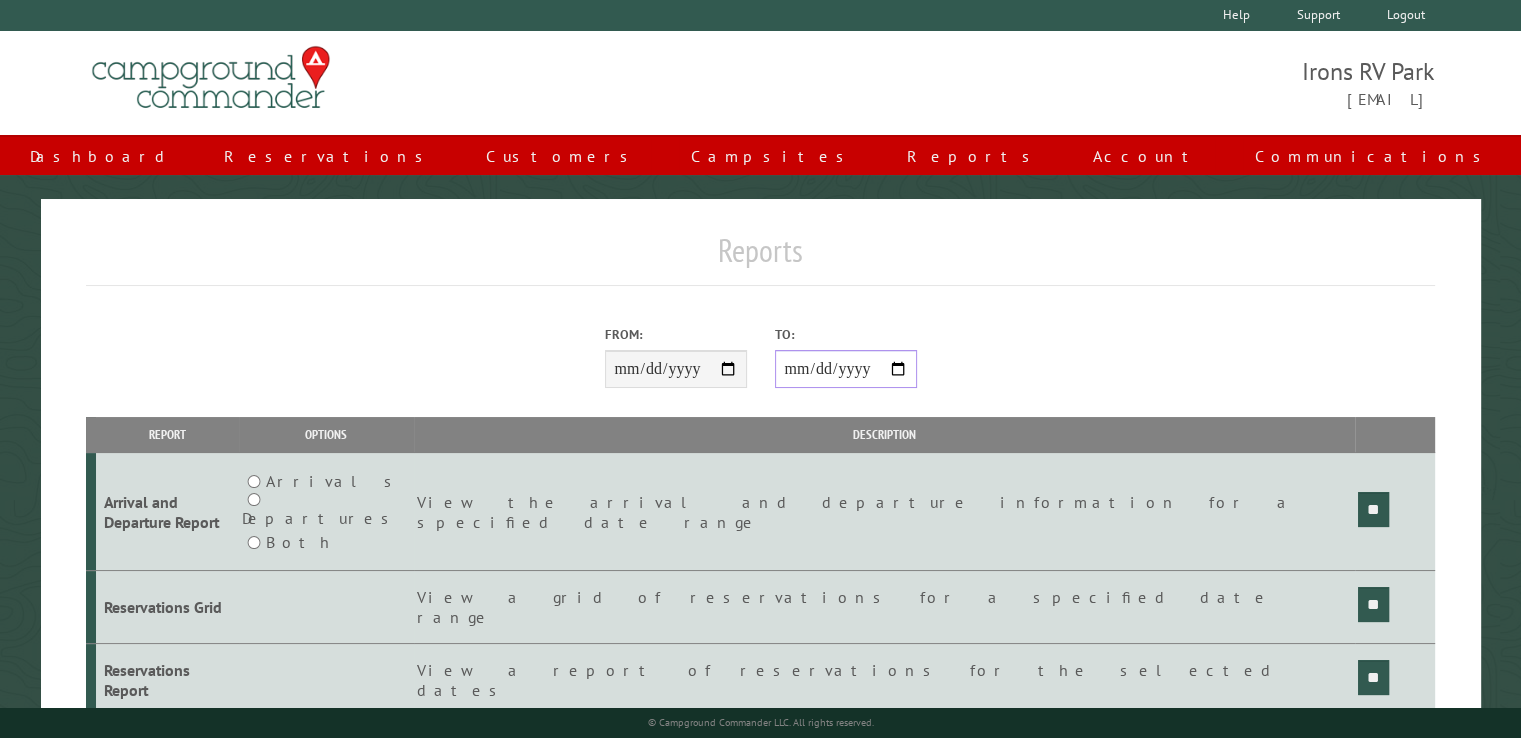 click on "**********" at bounding box center [846, 369] 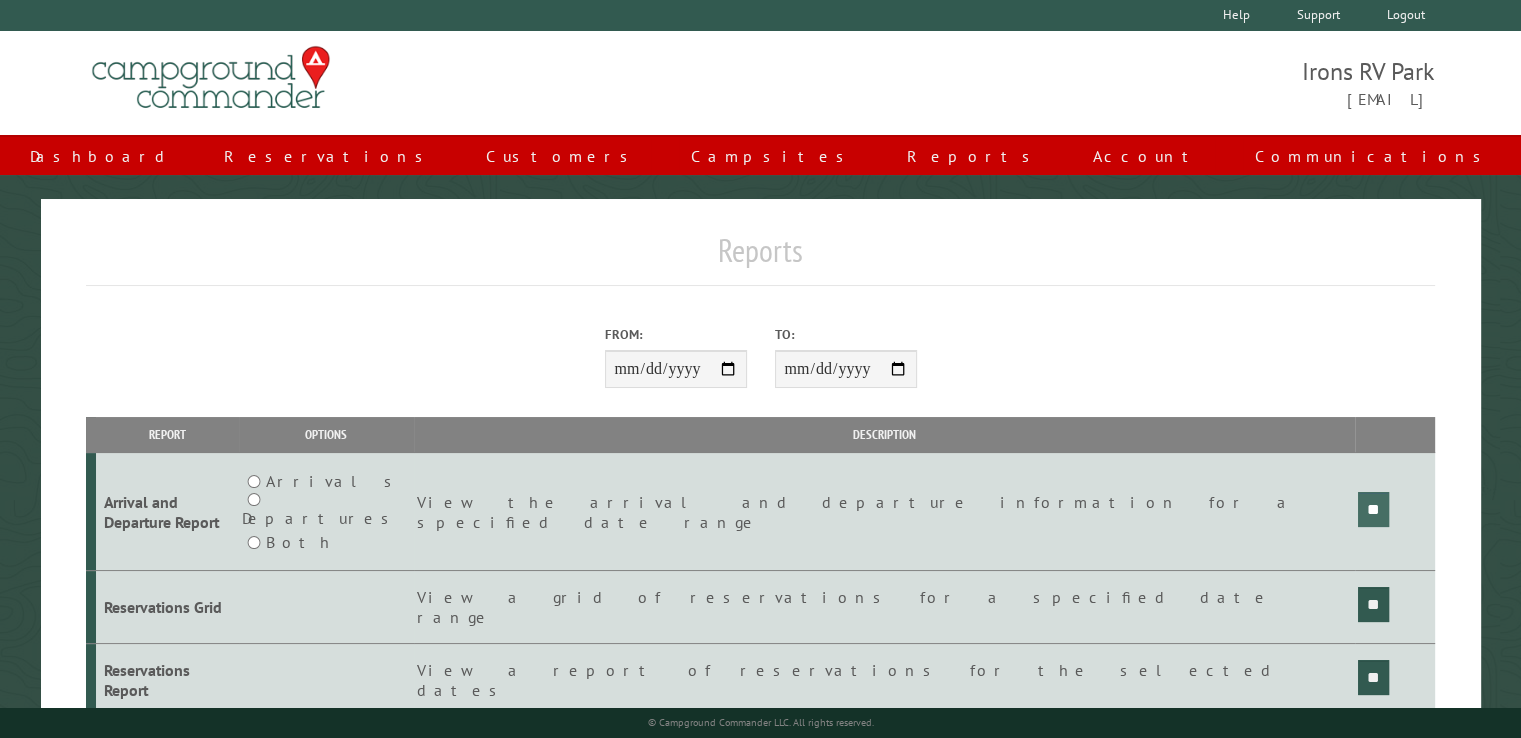 click on "**" at bounding box center [1373, 509] 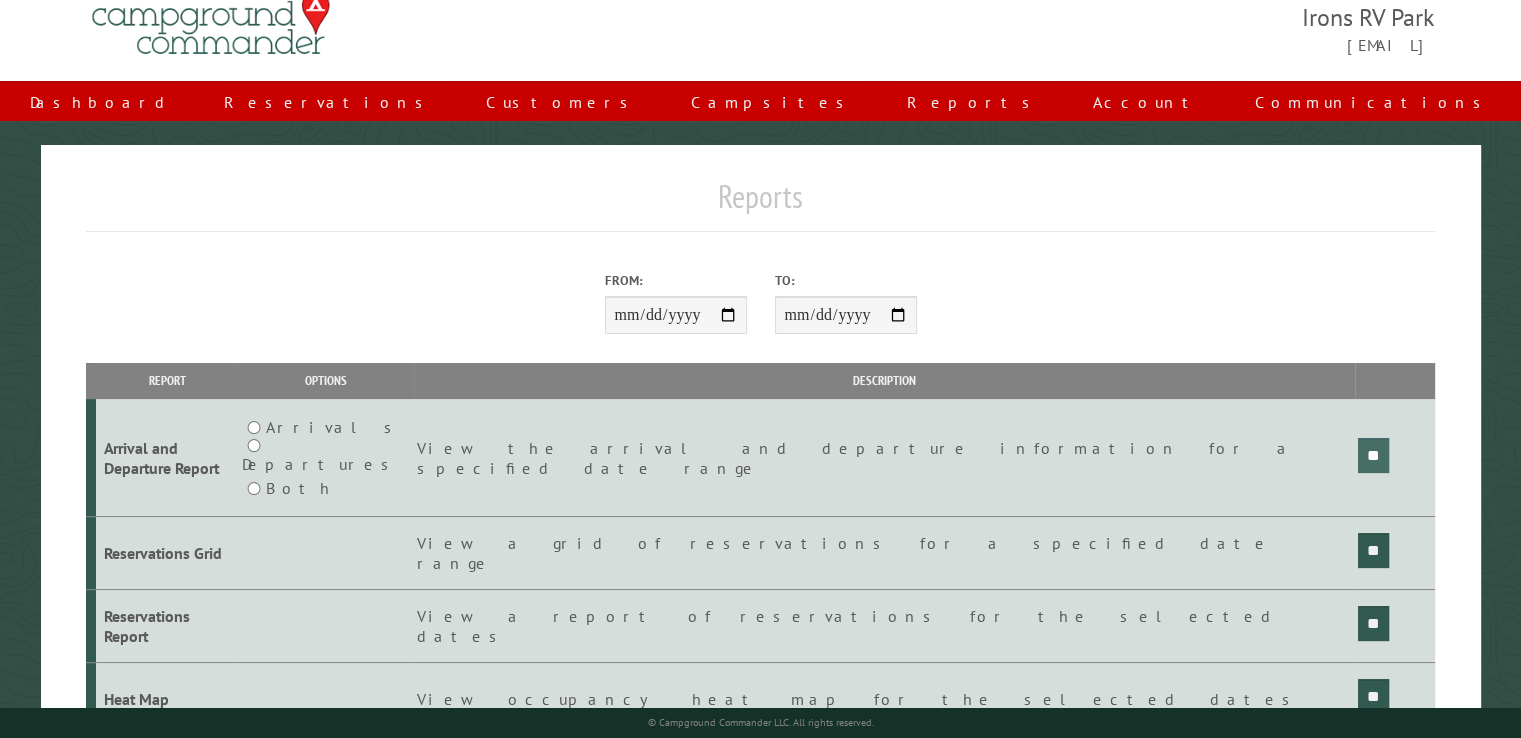 scroll, scrollTop: 100, scrollLeft: 0, axis: vertical 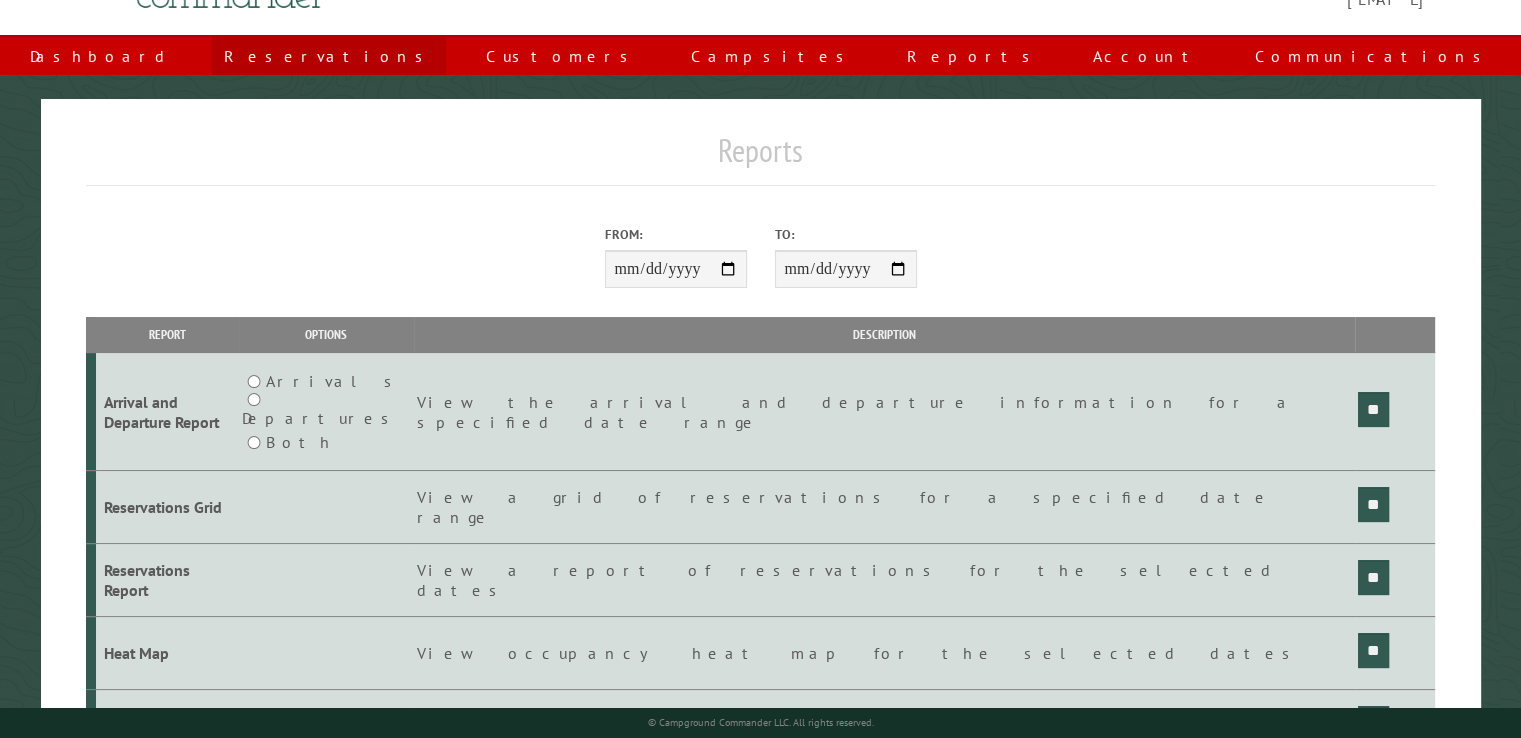 click on "Reservations" at bounding box center [329, 56] 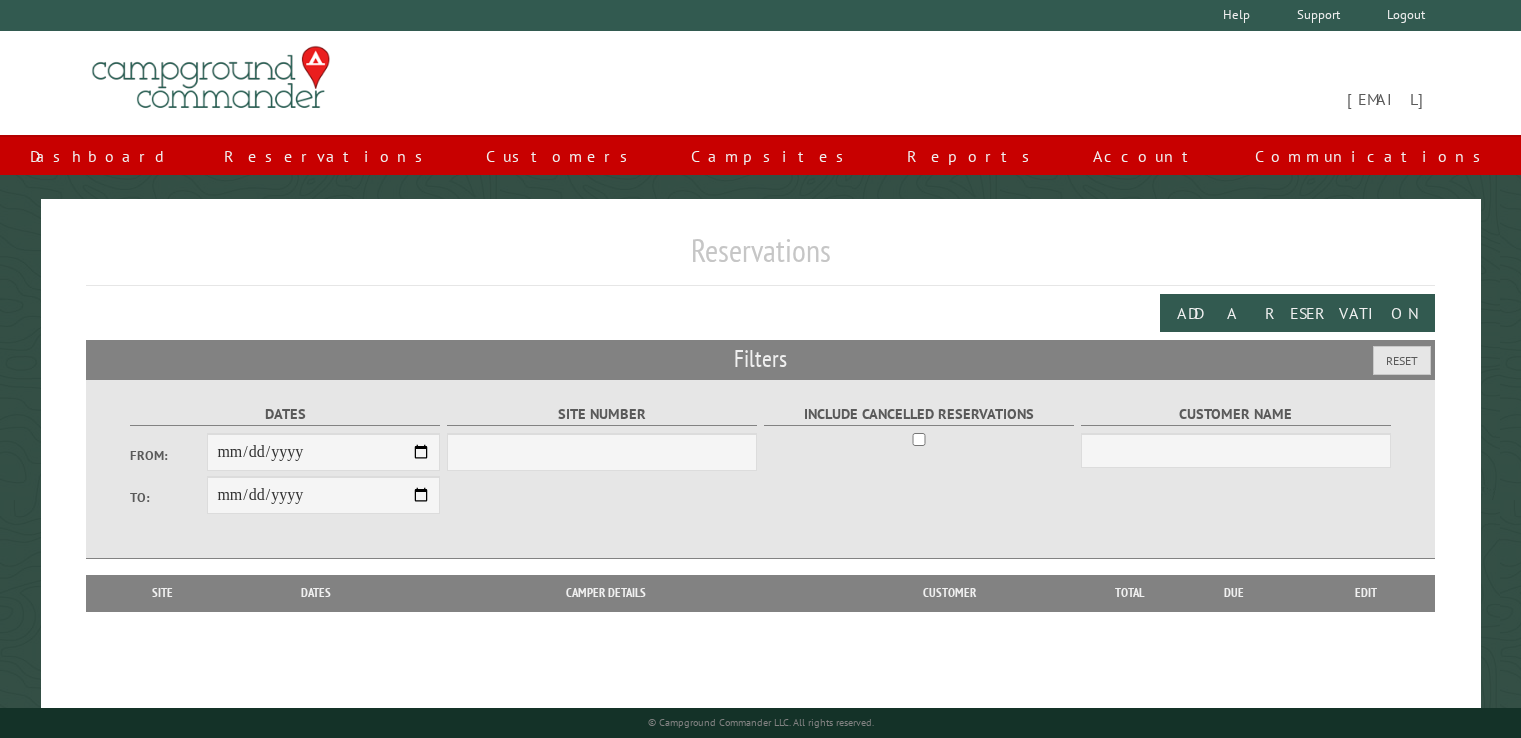 scroll, scrollTop: 0, scrollLeft: 0, axis: both 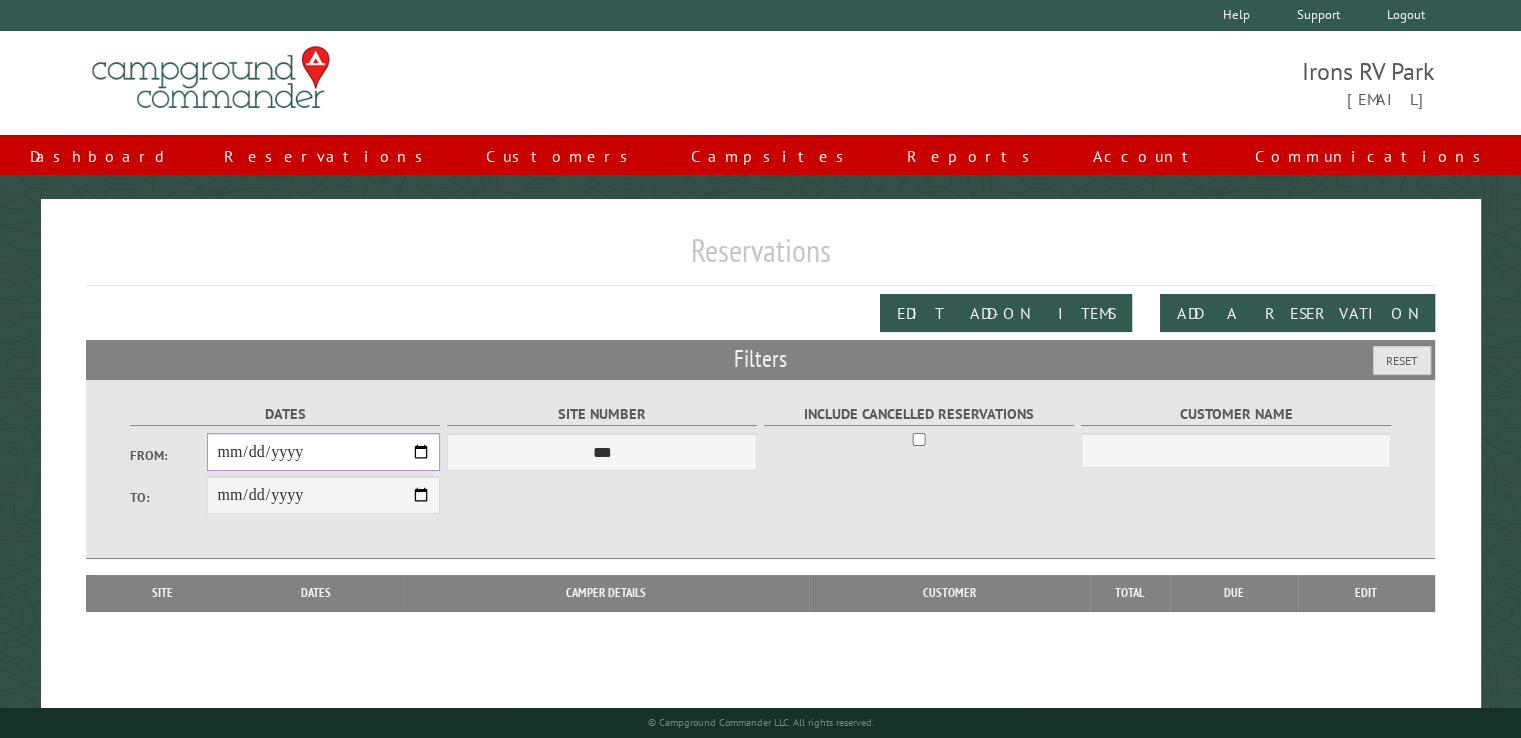 click on "From:" at bounding box center [323, 452] 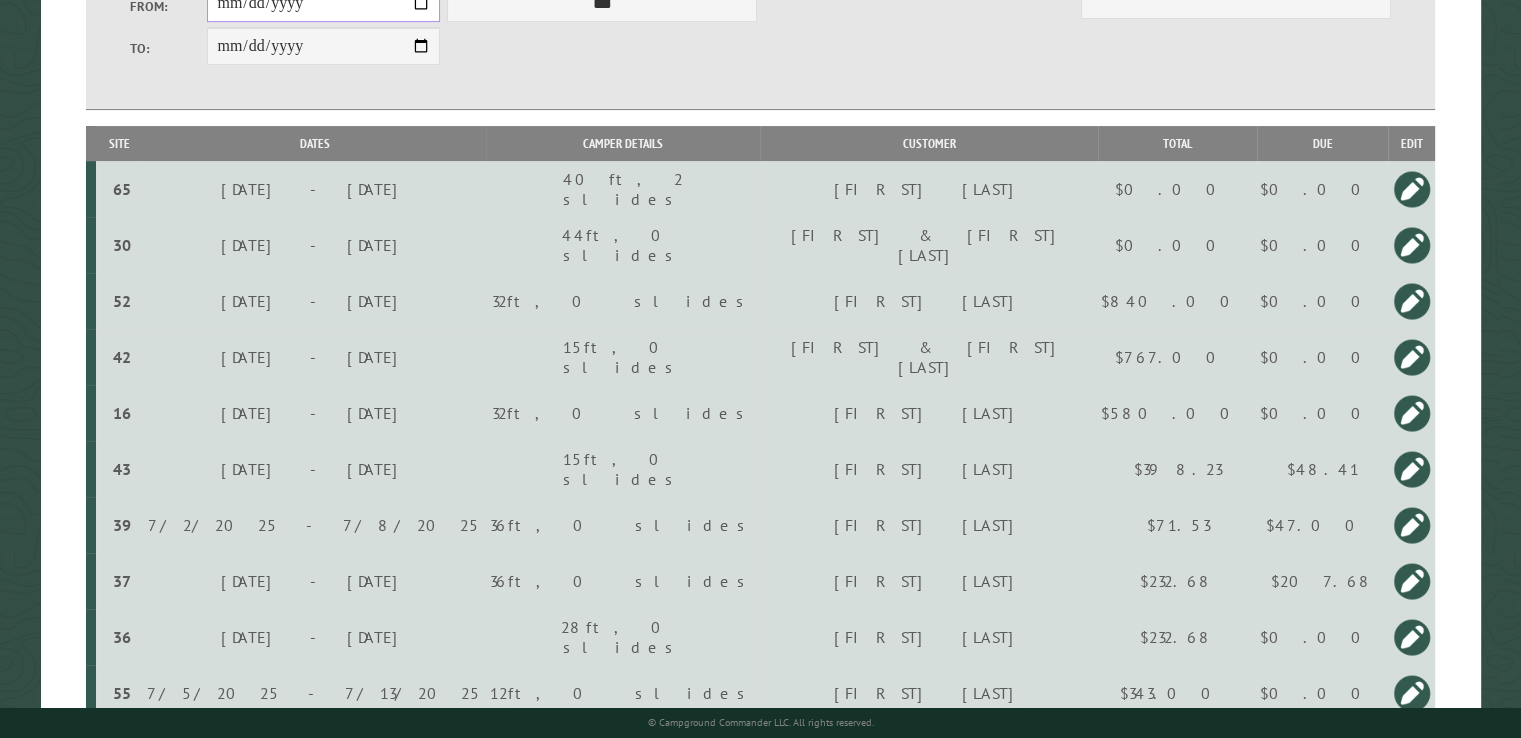scroll, scrollTop: 500, scrollLeft: 0, axis: vertical 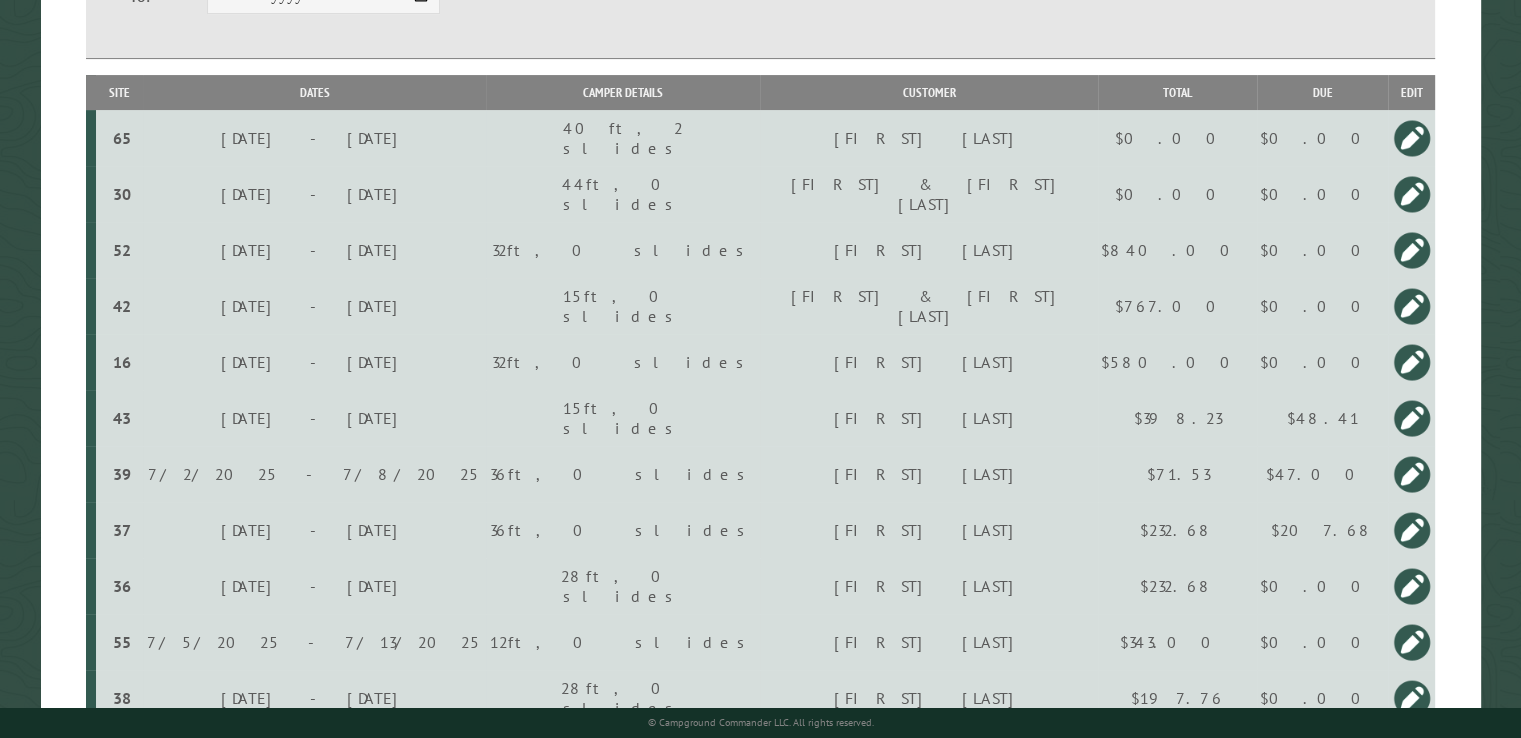 click on "$48.41" at bounding box center (1322, 138) 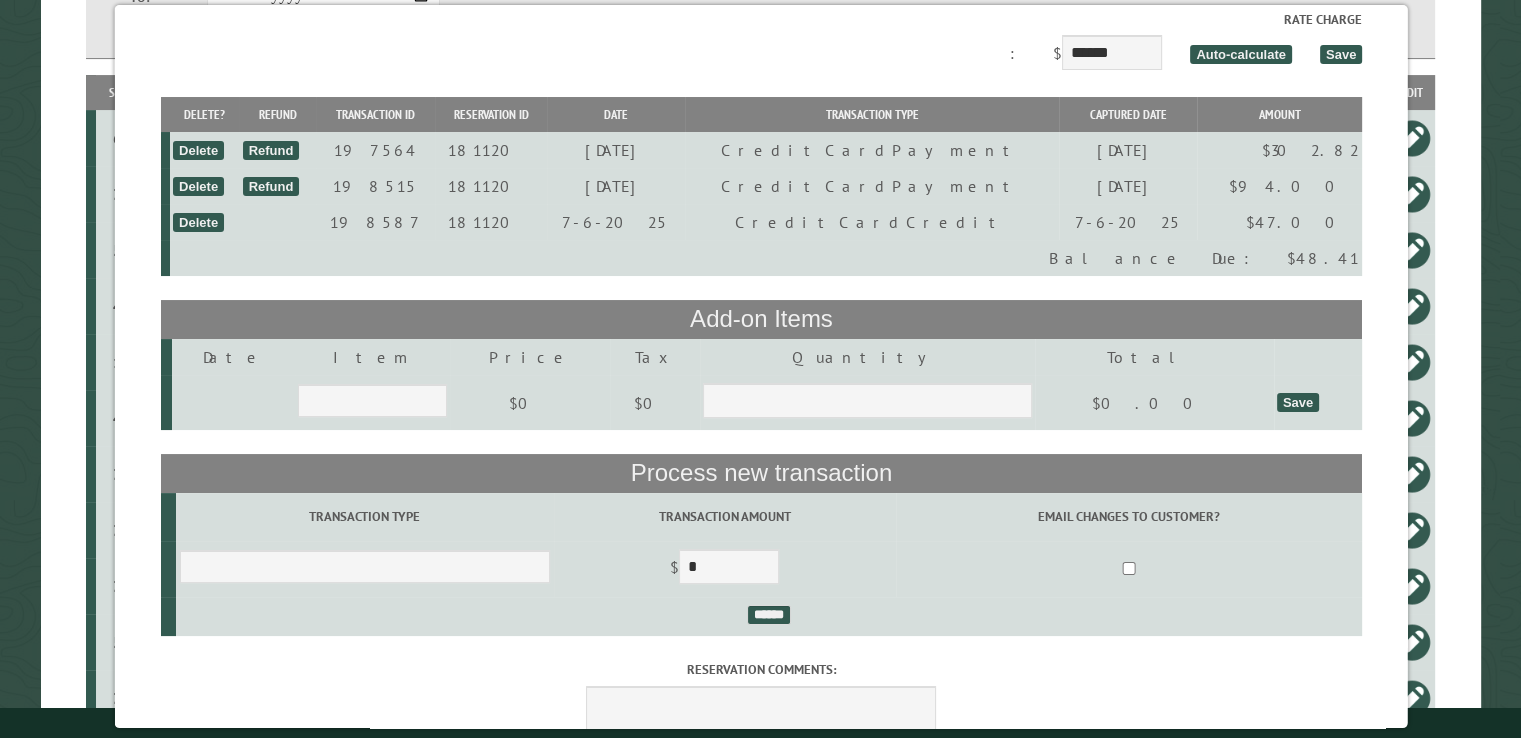 scroll, scrollTop: 0, scrollLeft: 0, axis: both 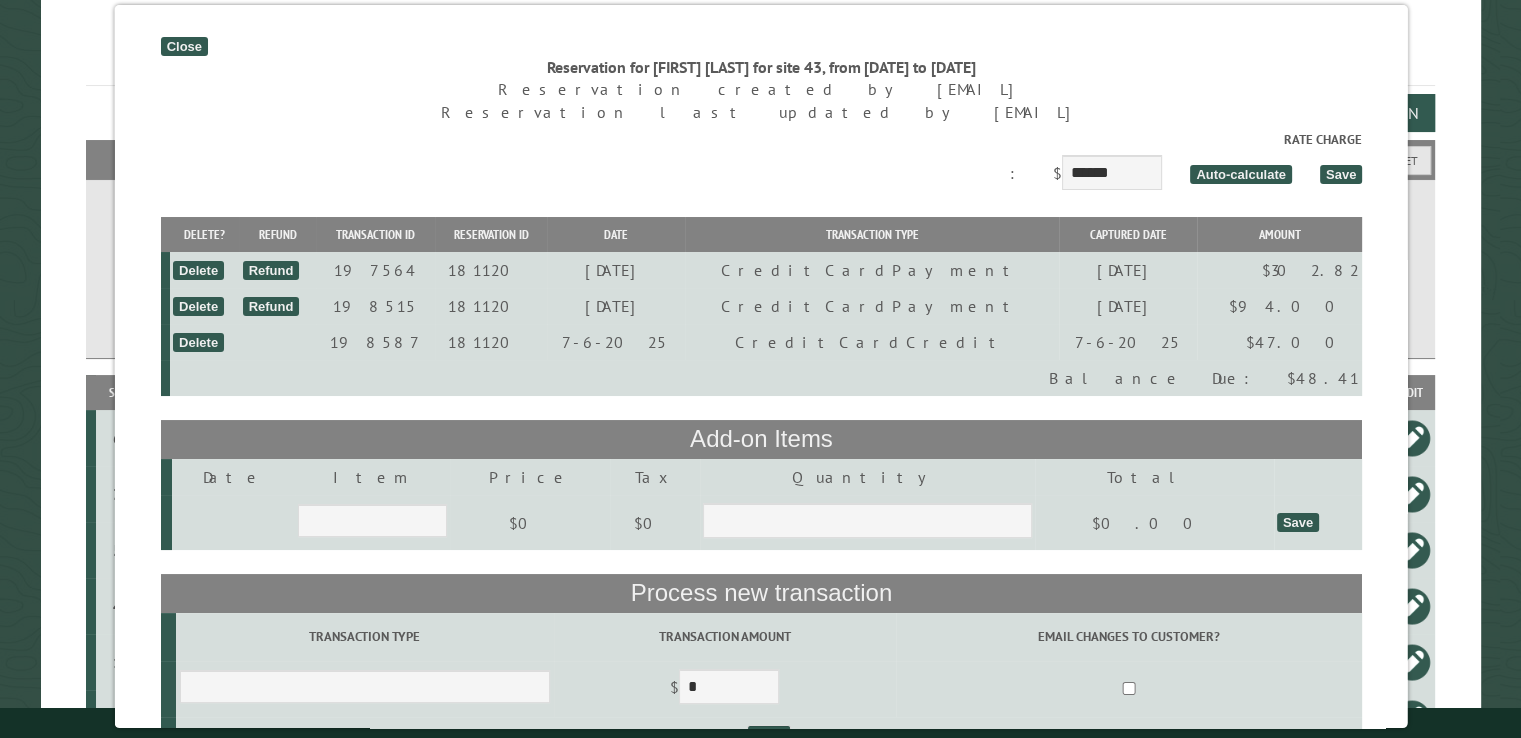 click on "Close" at bounding box center (183, 46) 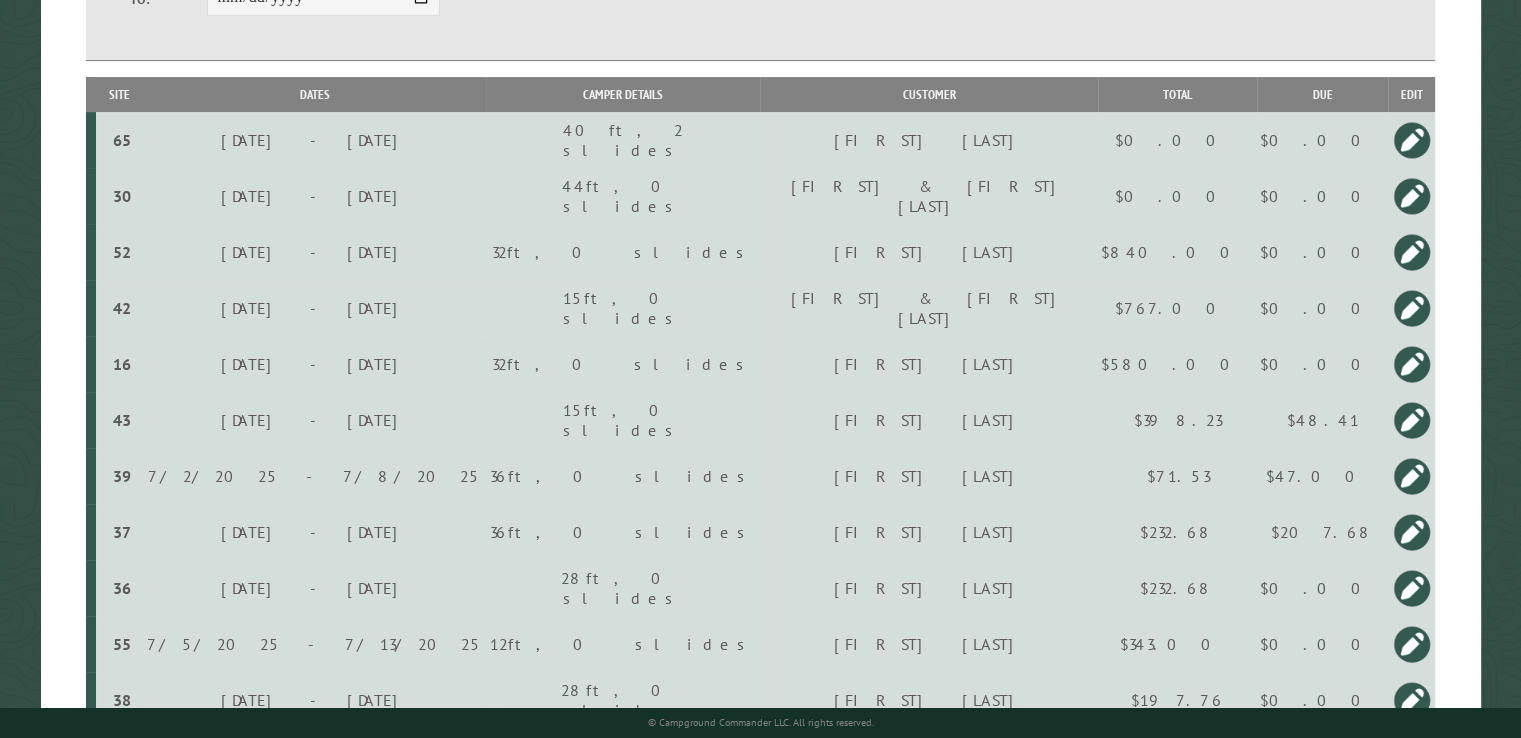 scroll, scrollTop: 500, scrollLeft: 0, axis: vertical 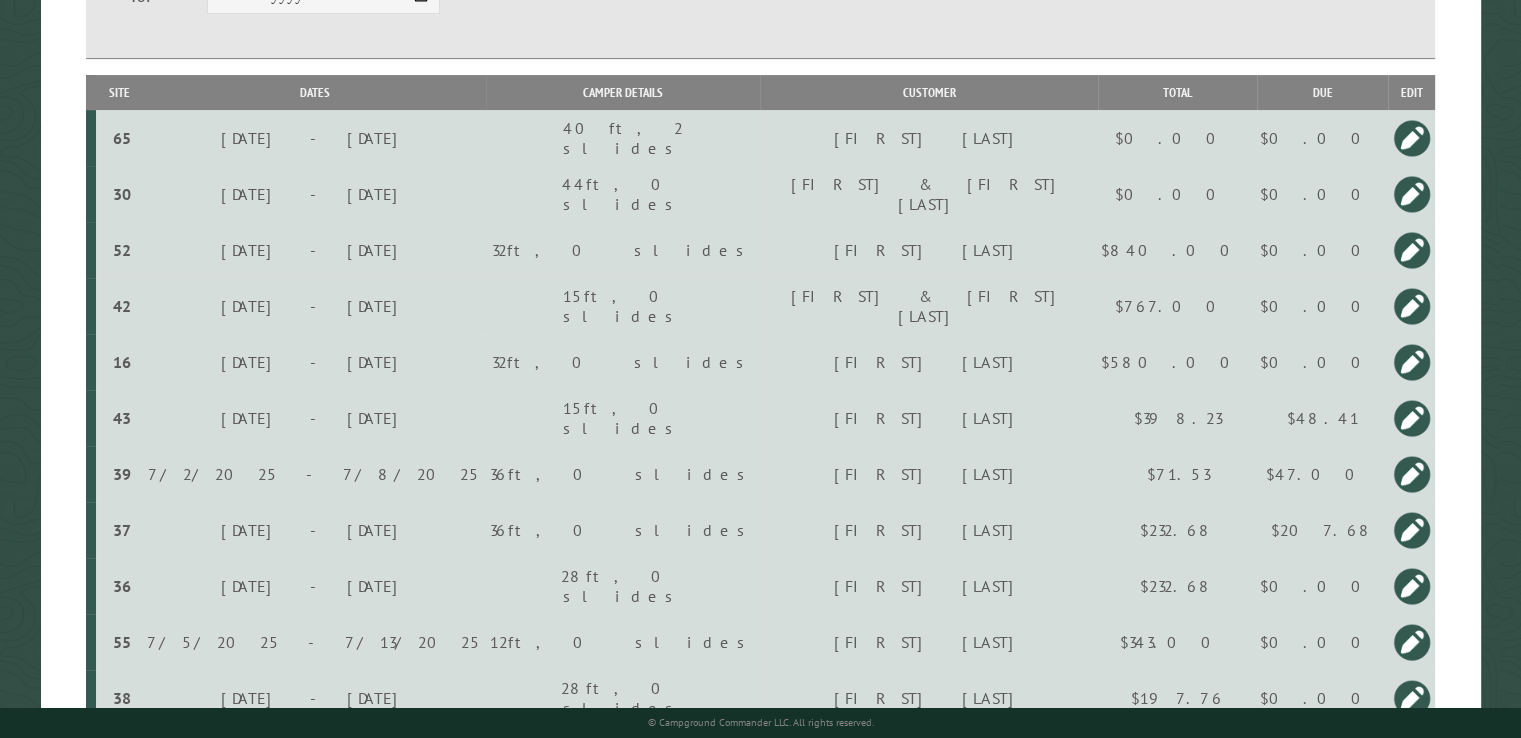 click on "$48.41" at bounding box center [1322, 138] 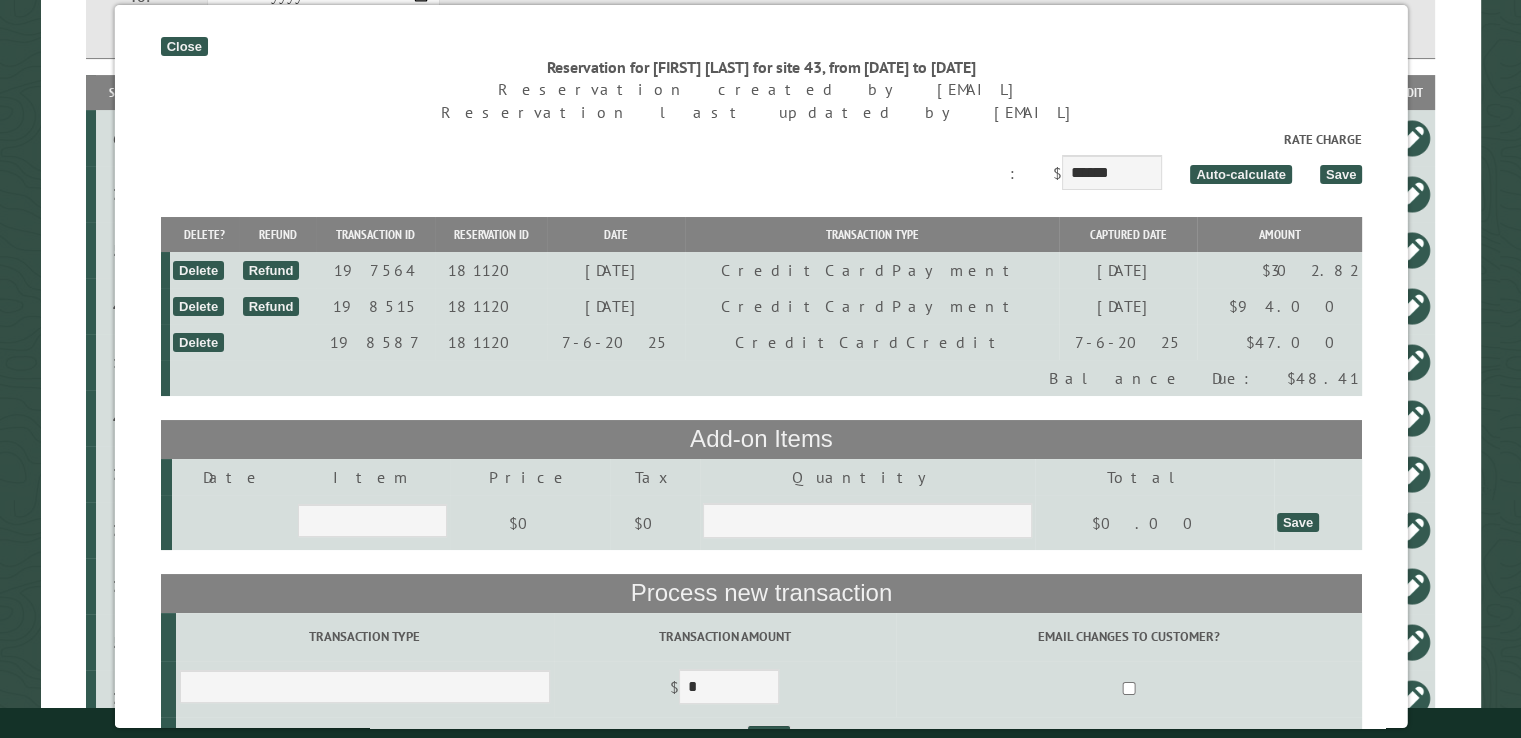 click on "Reservation for [FIRST] [LAST] for site 43,
from [DATE] to [DATE]" at bounding box center (761, 67) 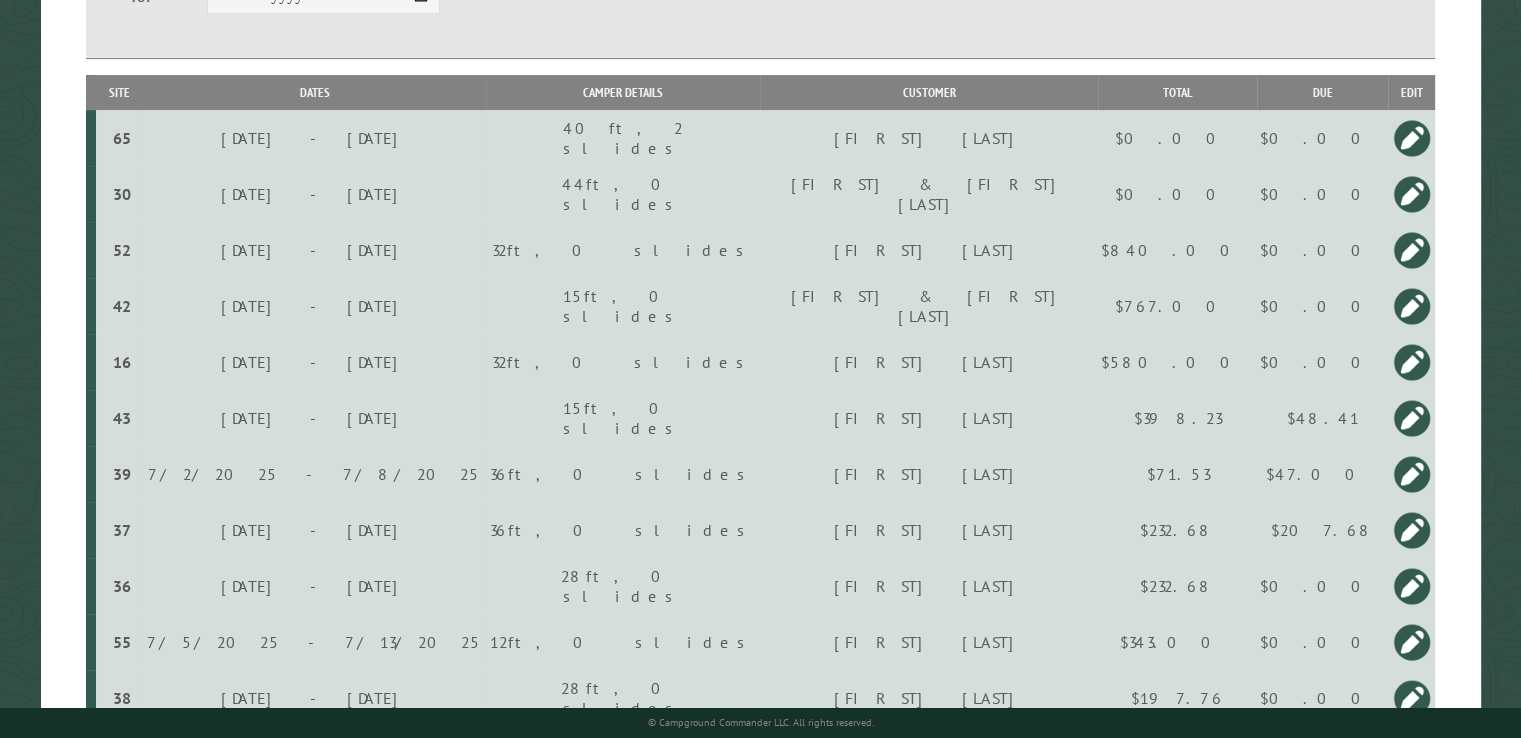 drag, startPoint x: 1401, startPoint y: 418, endPoint x: 1391, endPoint y: 413, distance: 11.18034 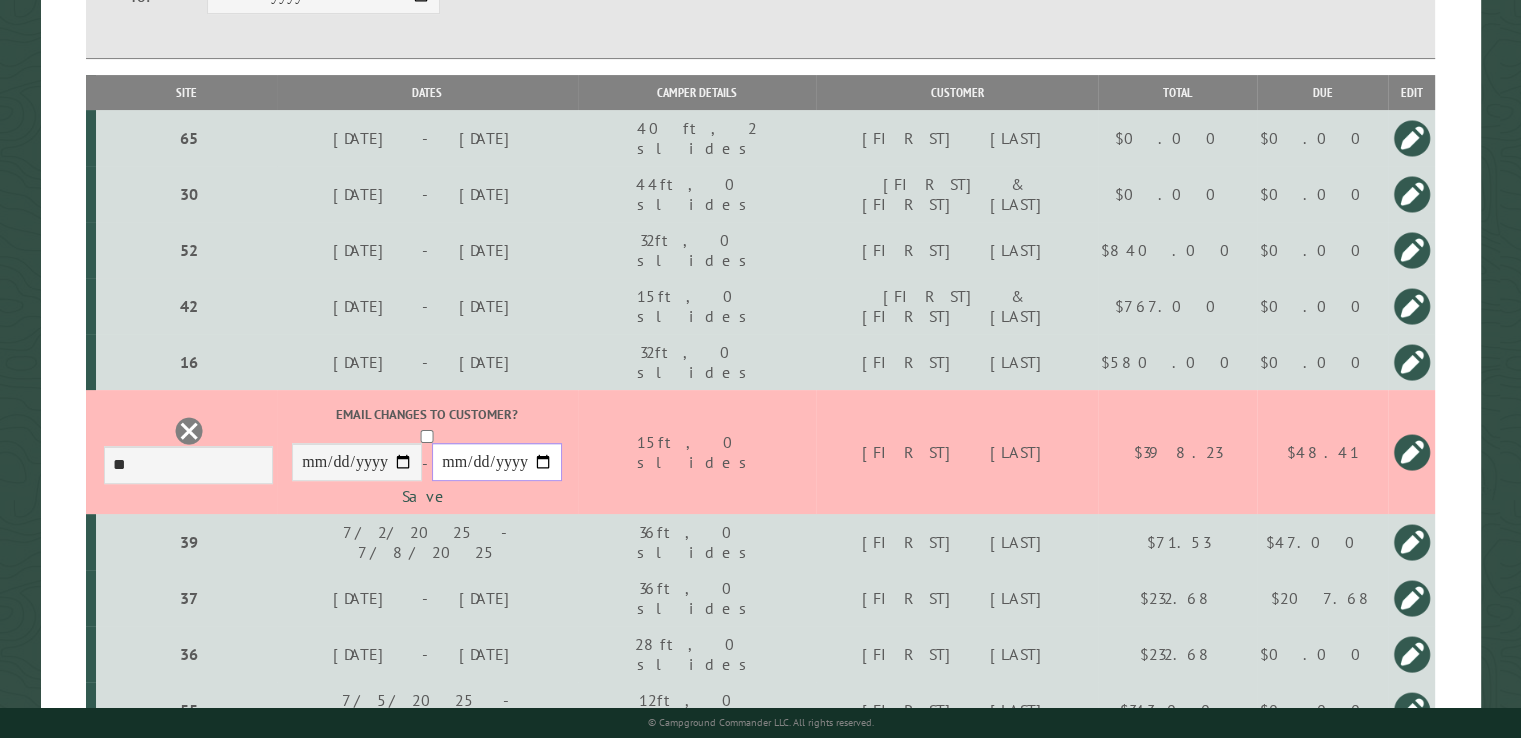 click on "**********" at bounding box center (497, 462) 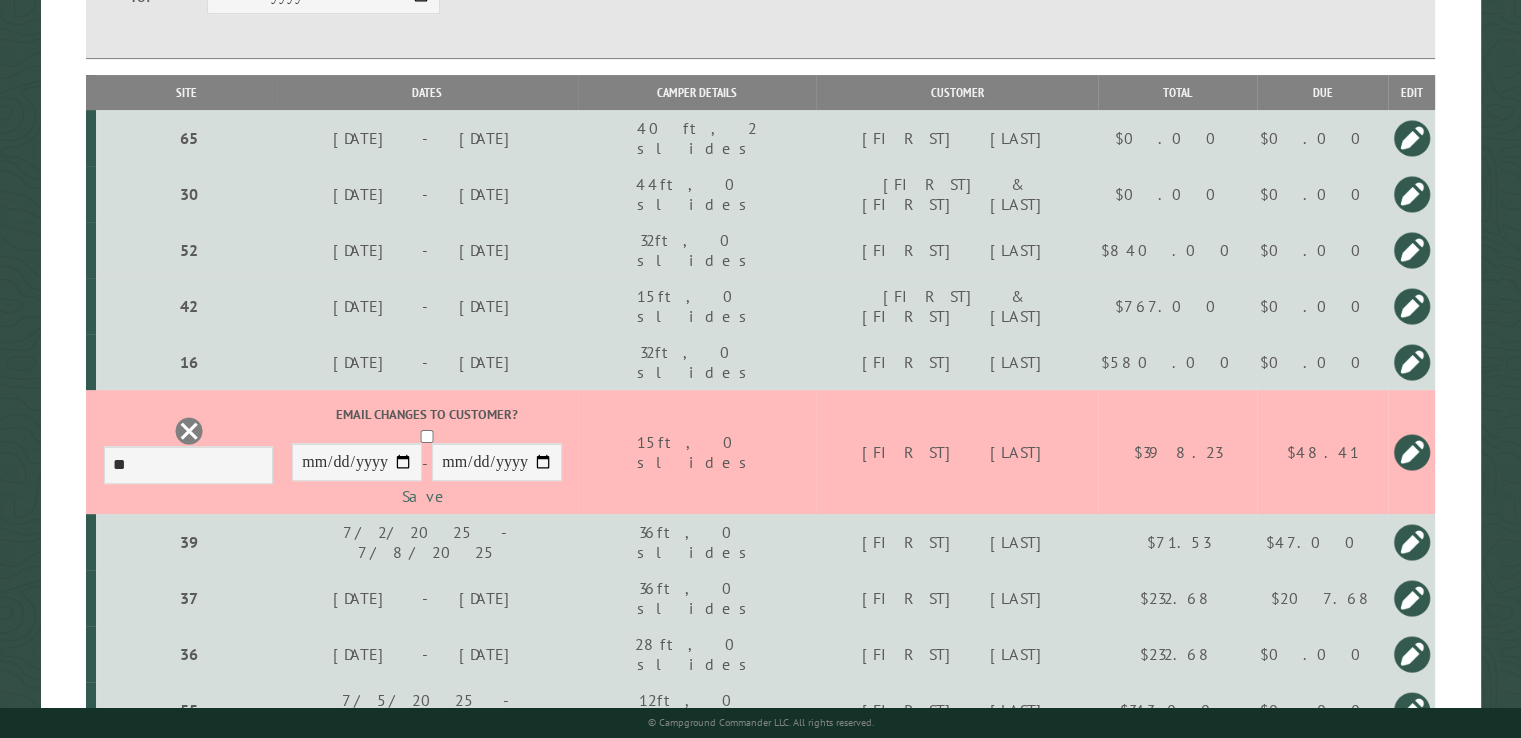 click on "Save" at bounding box center [427, 496] 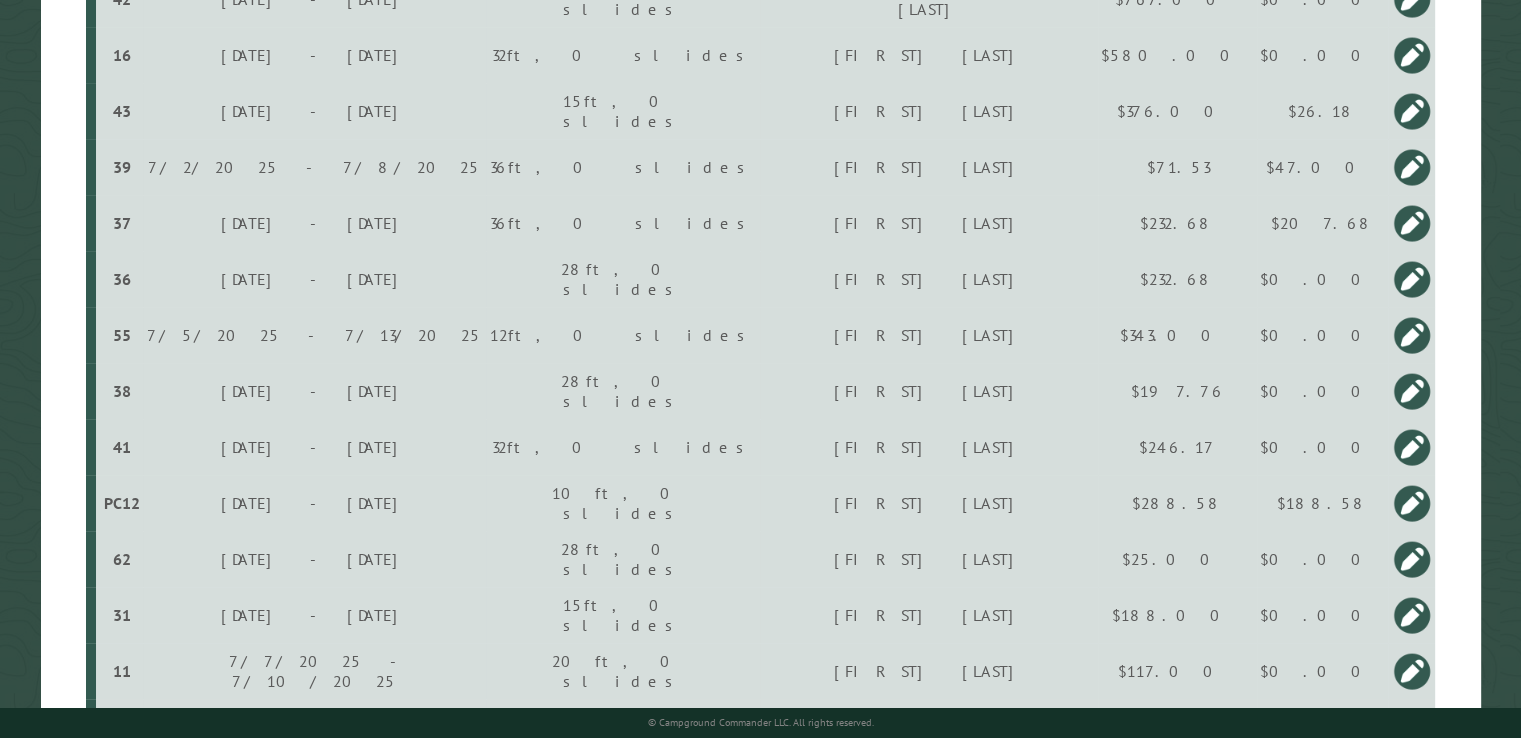 scroll, scrollTop: 600, scrollLeft: 0, axis: vertical 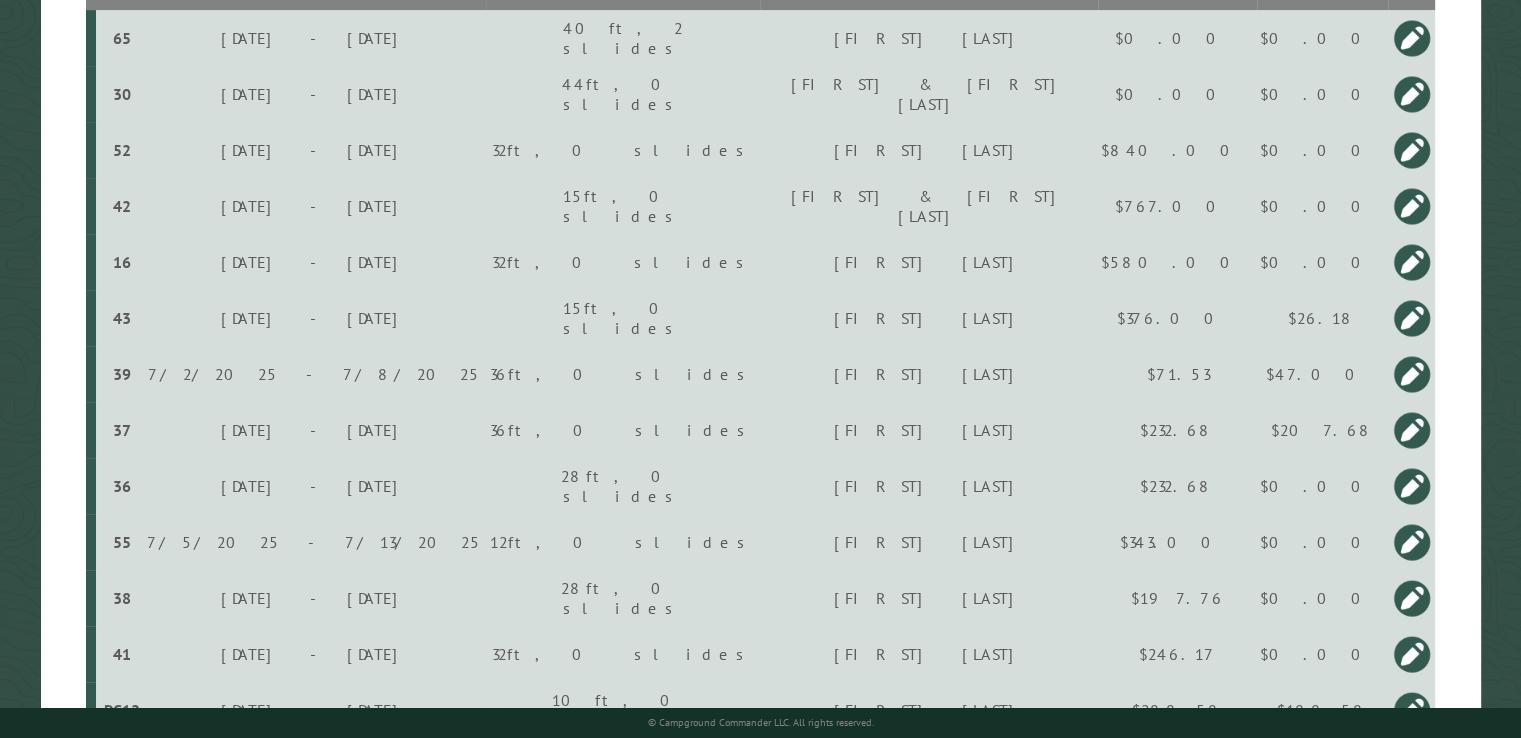 click on "$26.18" at bounding box center [1322, 38] 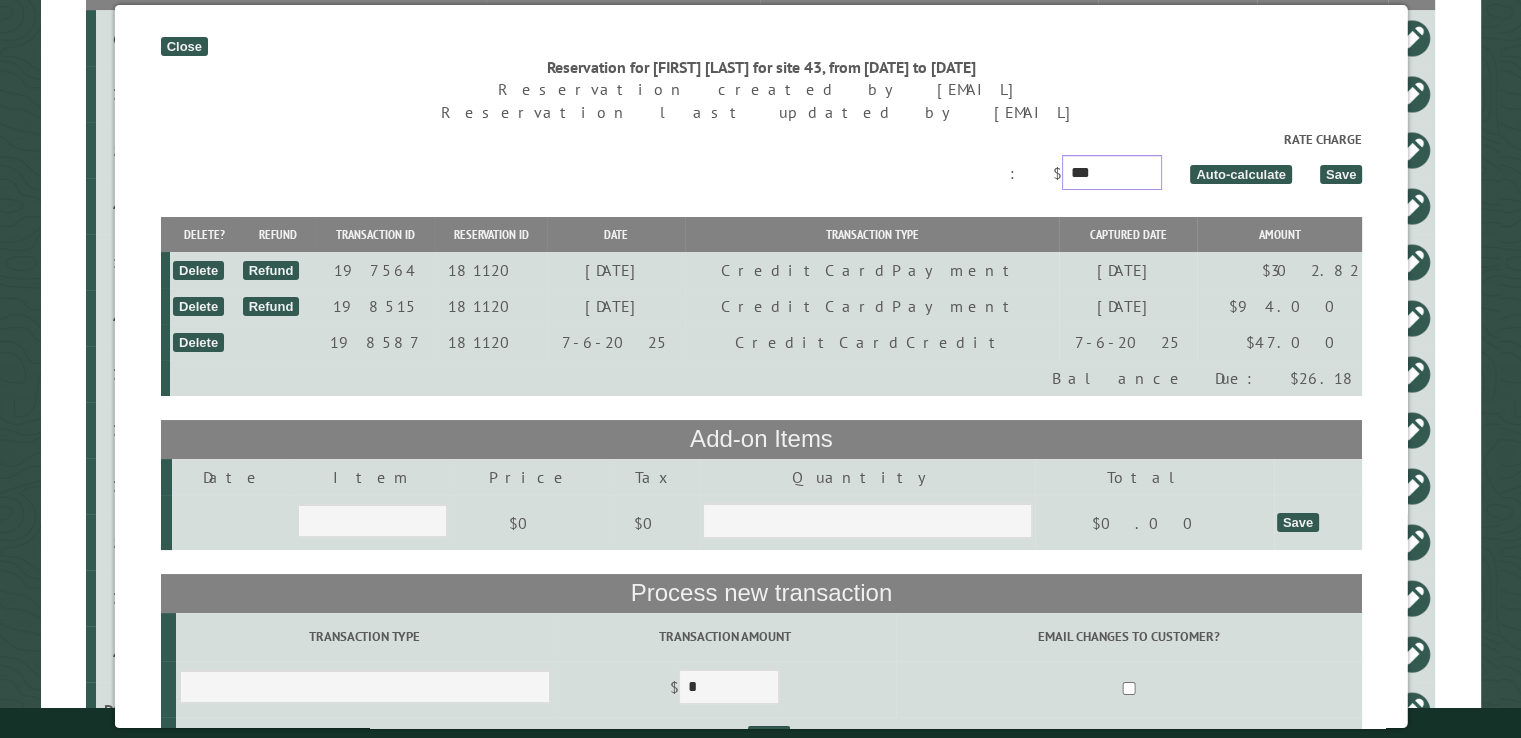 drag, startPoint x: 1172, startPoint y: 171, endPoint x: 1070, endPoint y: 169, distance: 102.01961 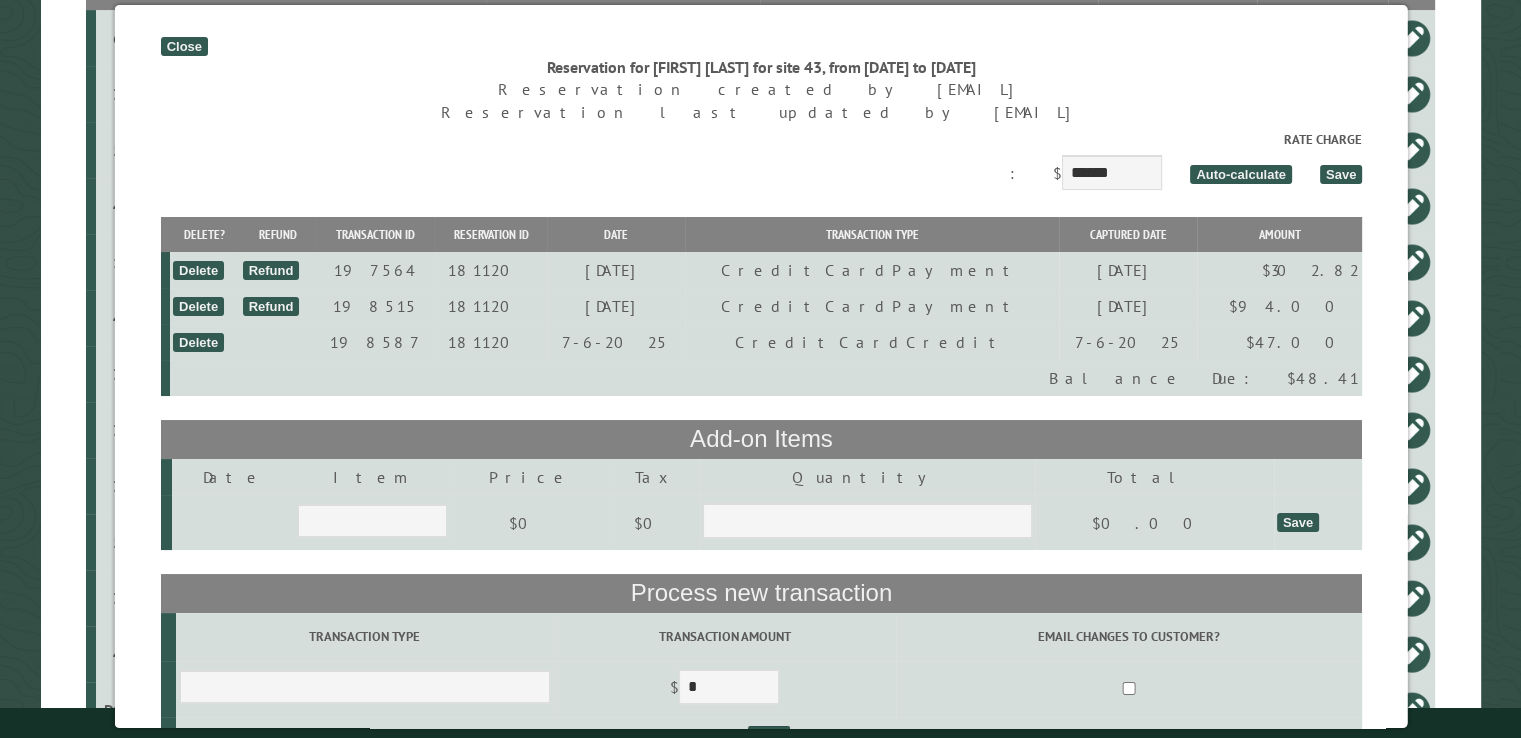 click on "Close" at bounding box center [183, 46] 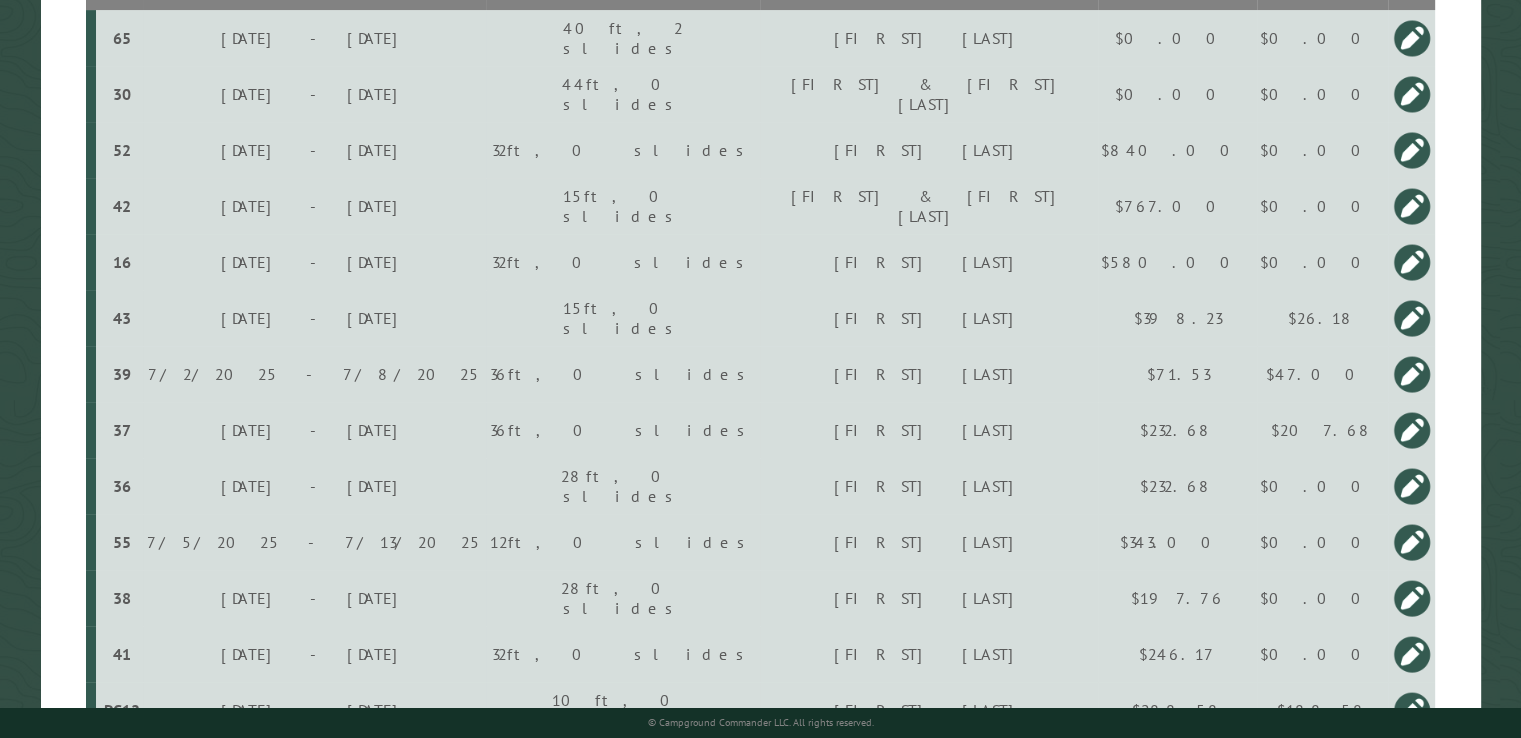click on "$26.18" at bounding box center [1322, 38] 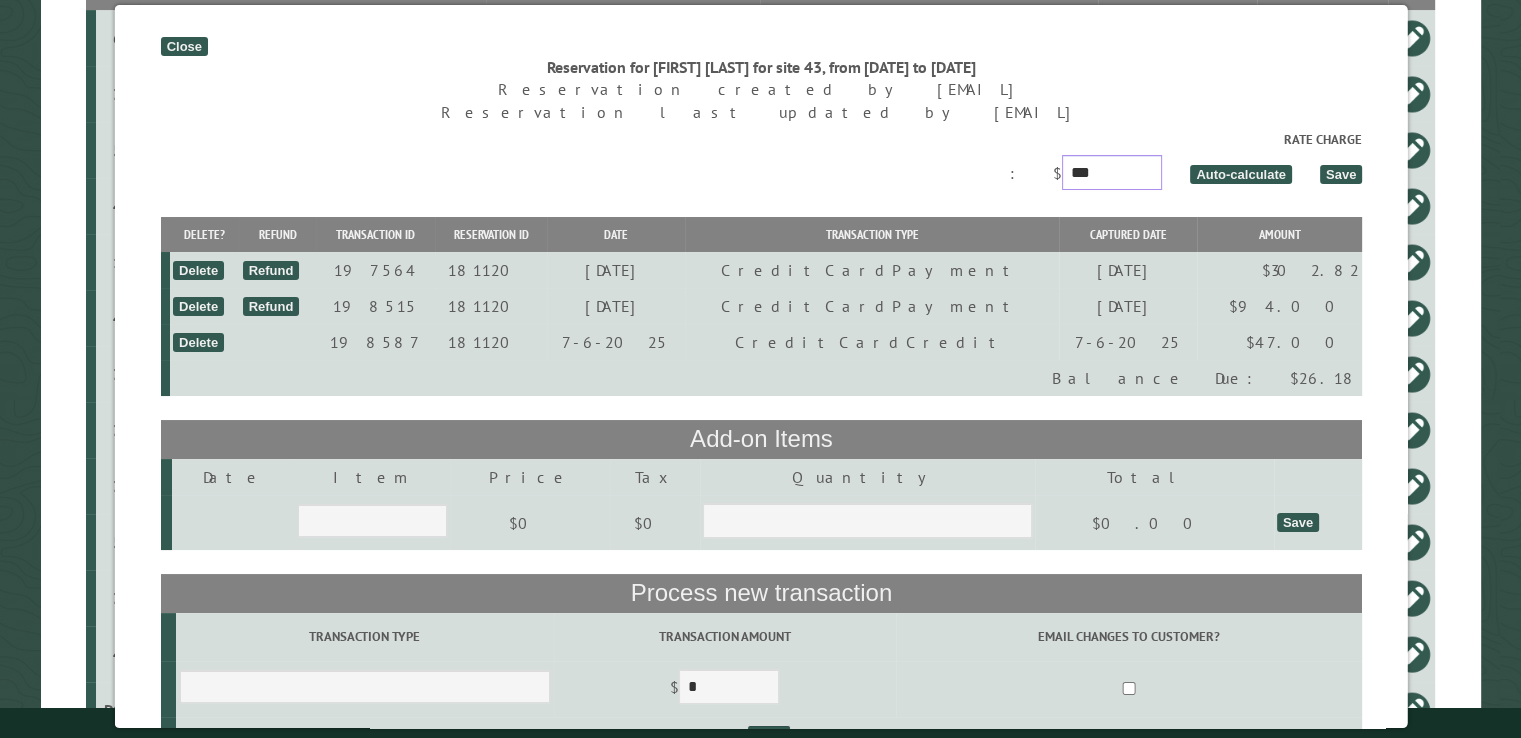 drag, startPoint x: 1136, startPoint y: 174, endPoint x: 1092, endPoint y: 173, distance: 44.011364 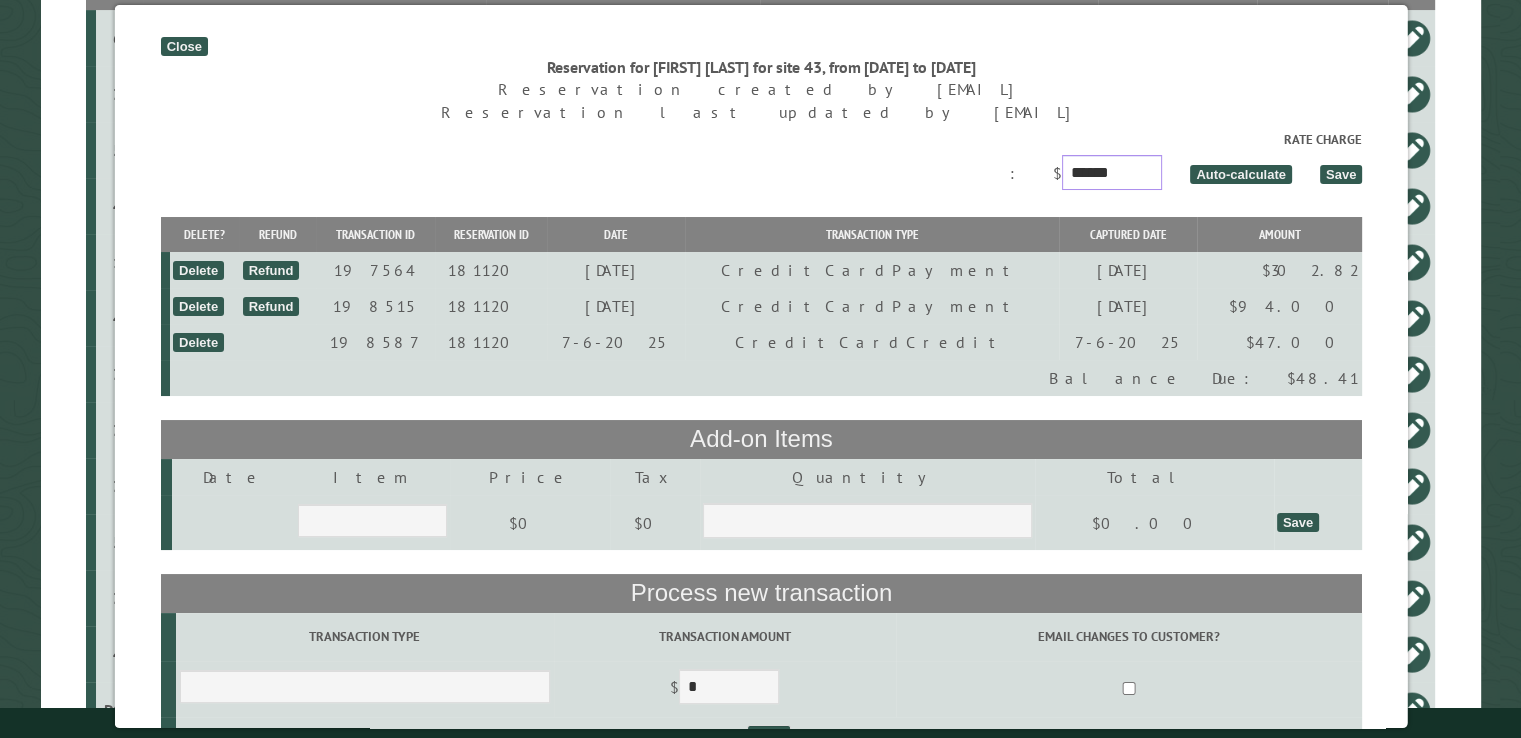 type on "******" 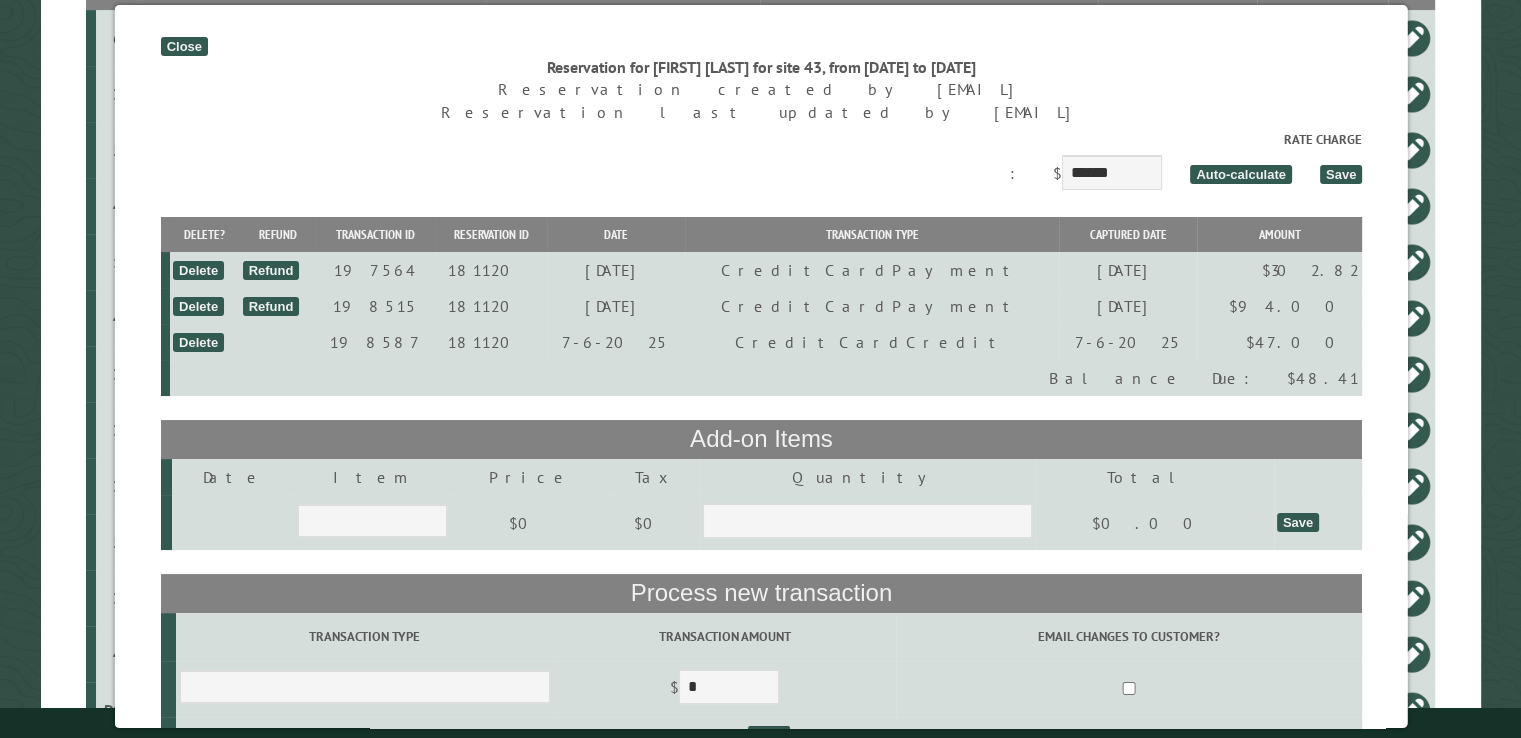 click on "Save" at bounding box center [1340, 174] 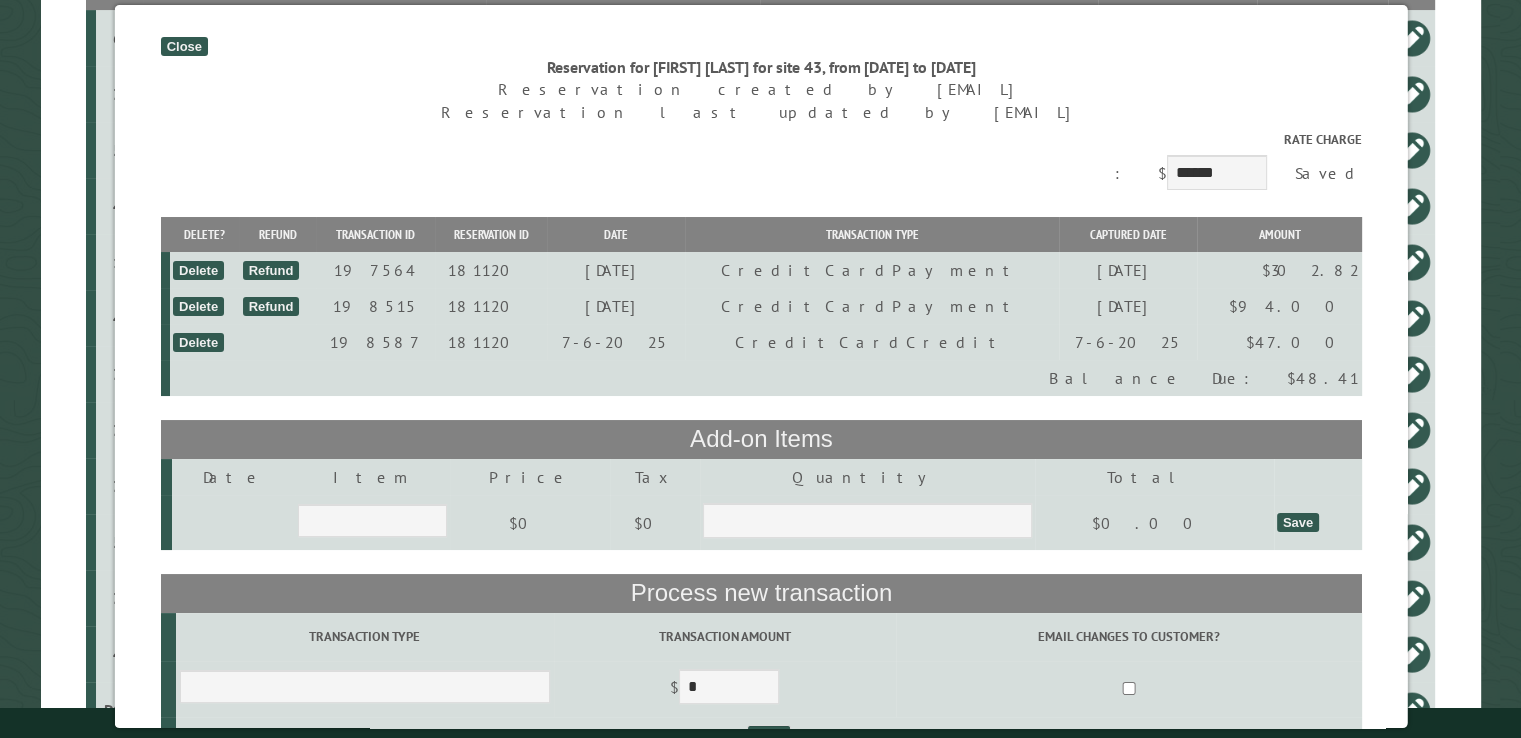 click on "Close" at bounding box center (183, 46) 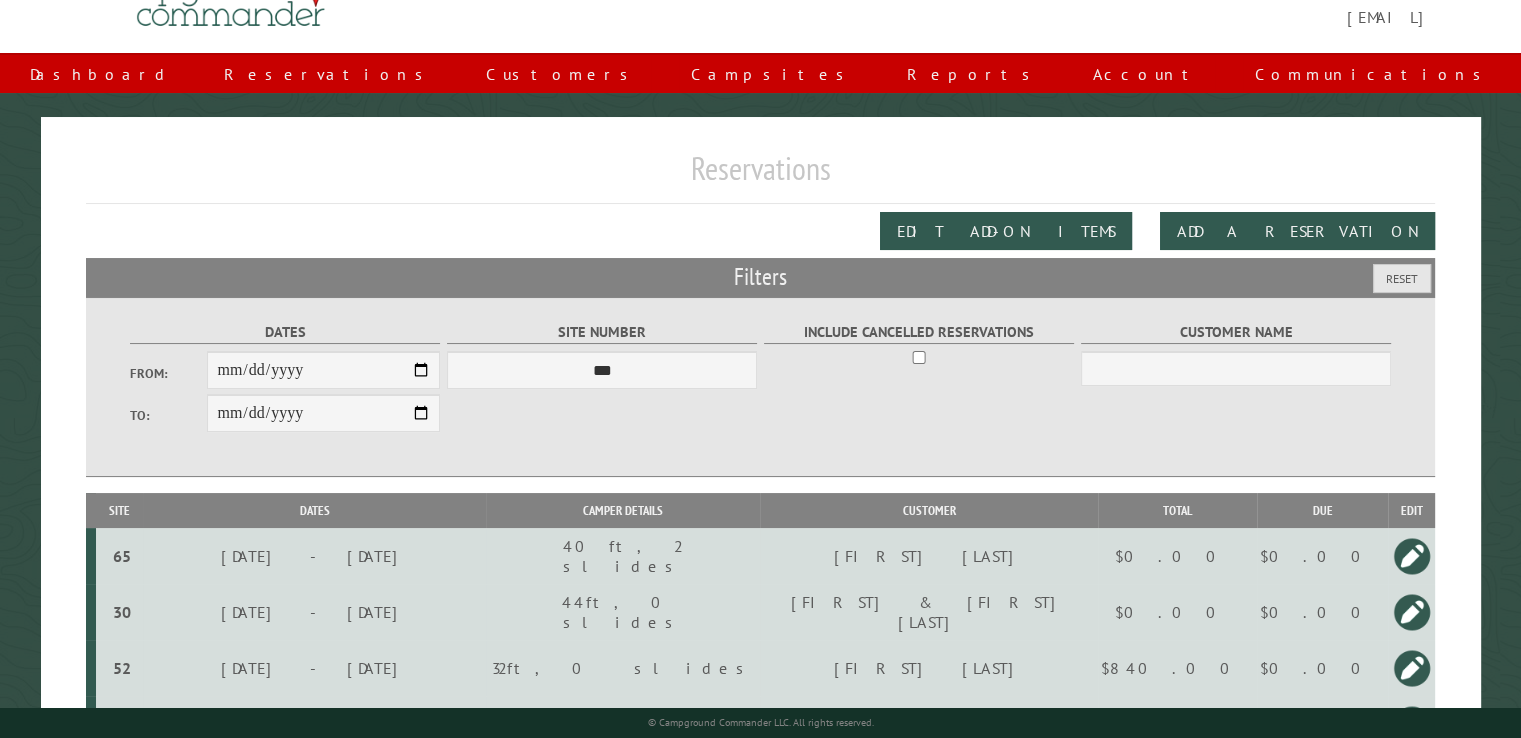scroll, scrollTop: 0, scrollLeft: 0, axis: both 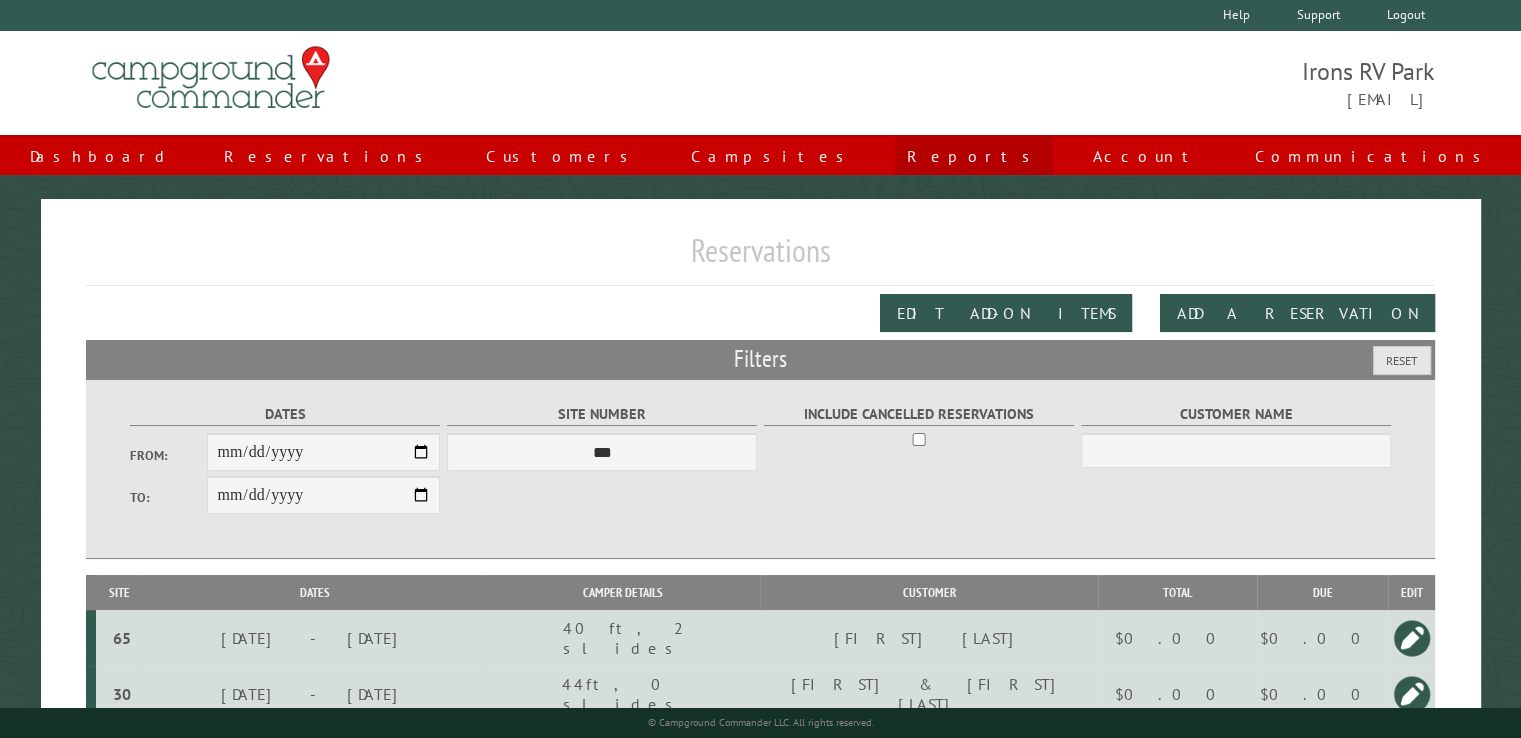 click on "Reports" at bounding box center [974, 156] 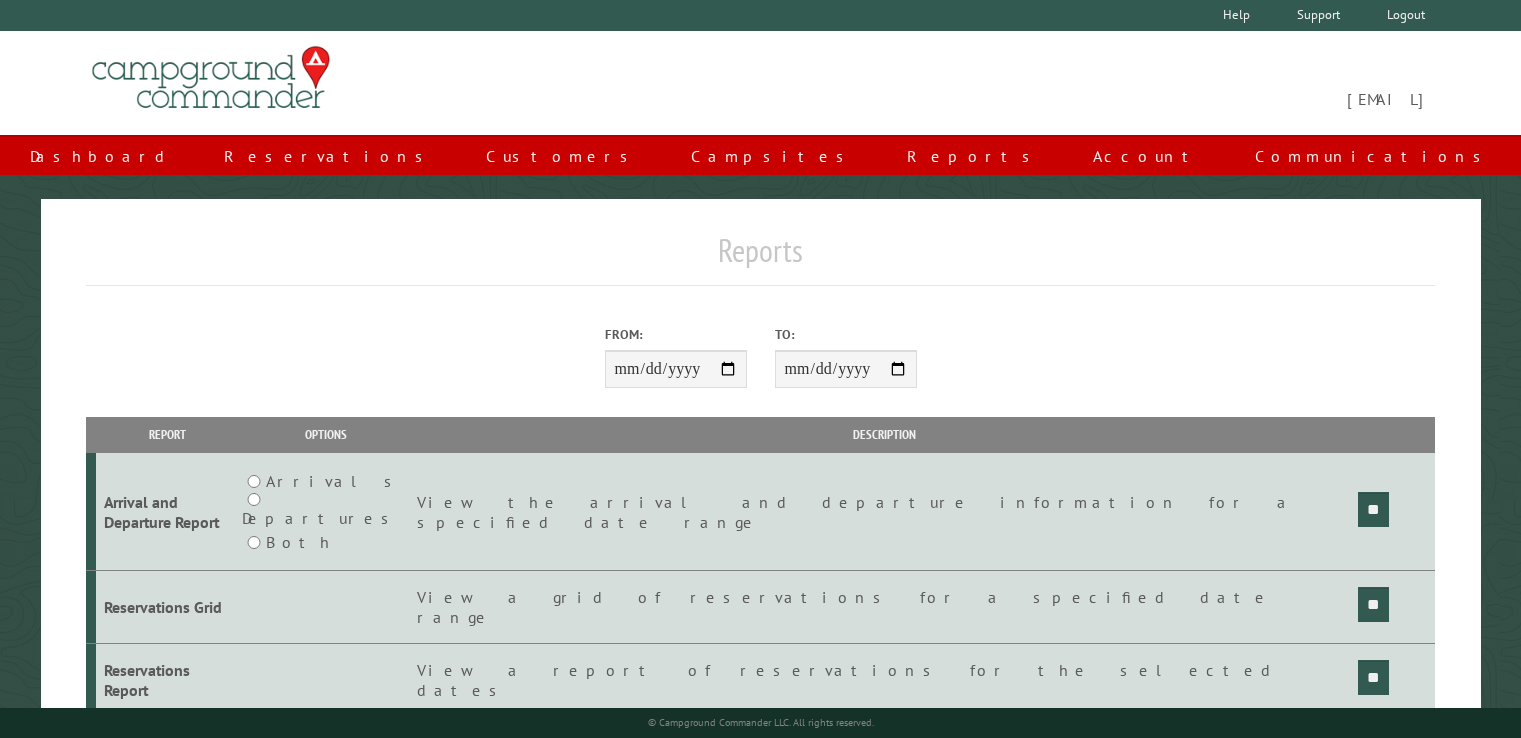 scroll, scrollTop: 0, scrollLeft: 0, axis: both 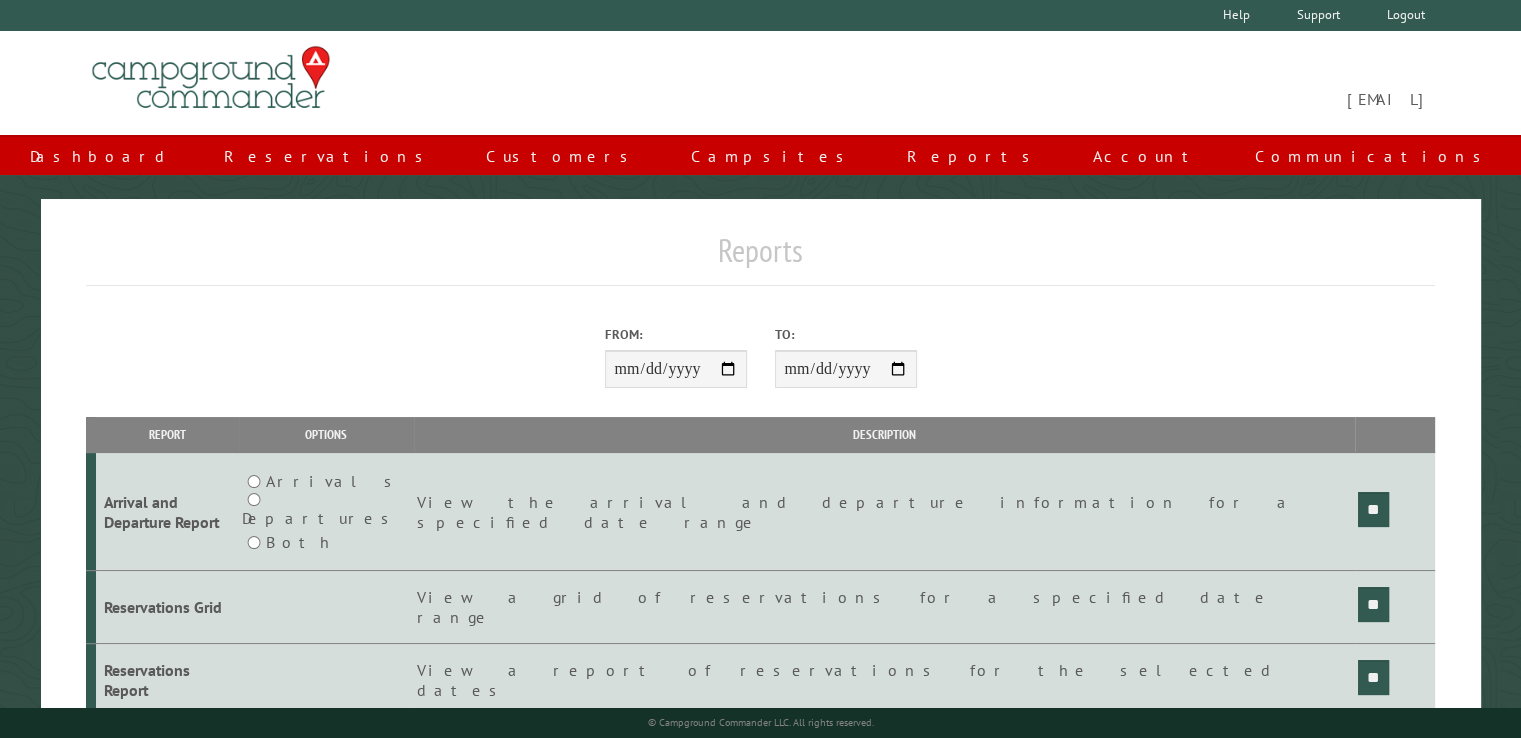 type on "**********" 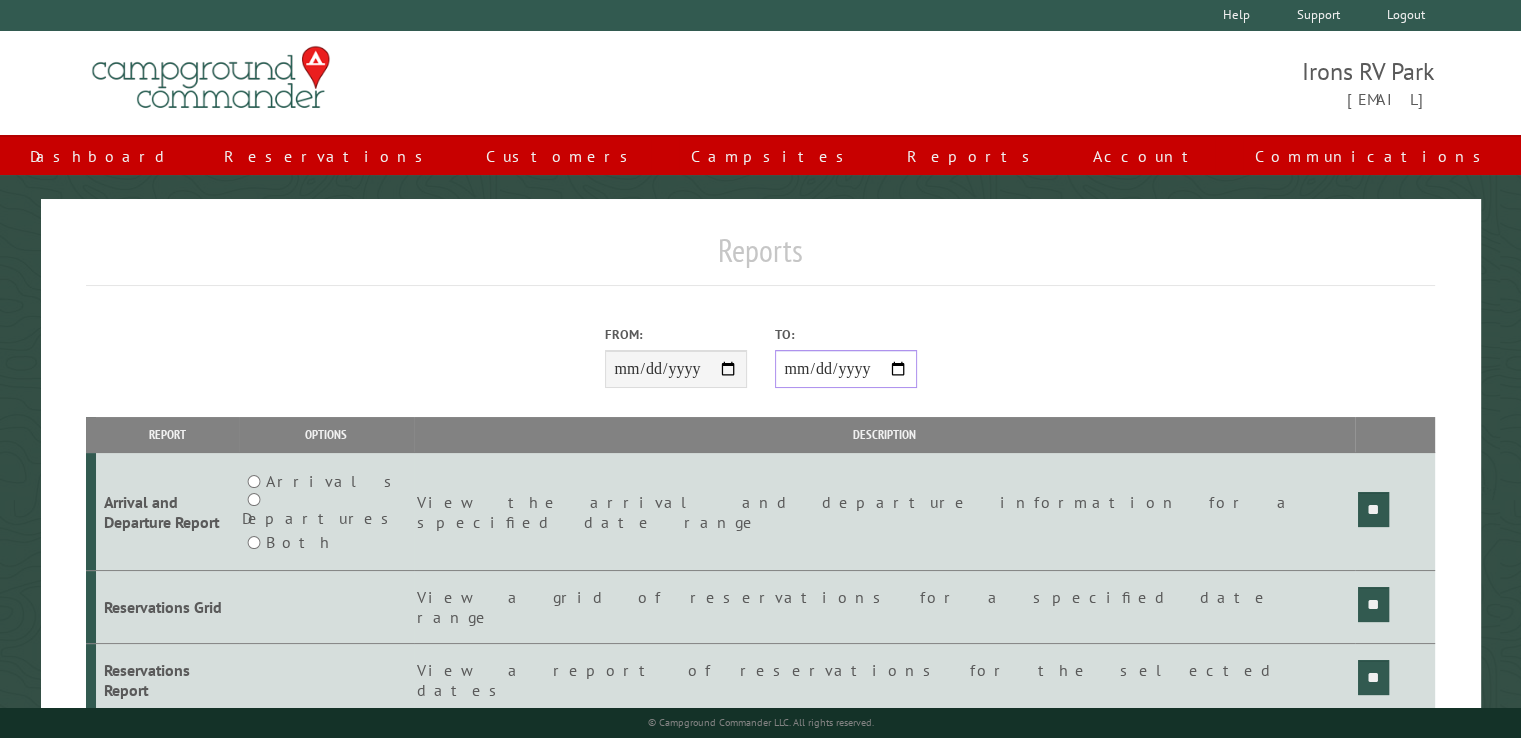 click on "**********" at bounding box center [846, 369] 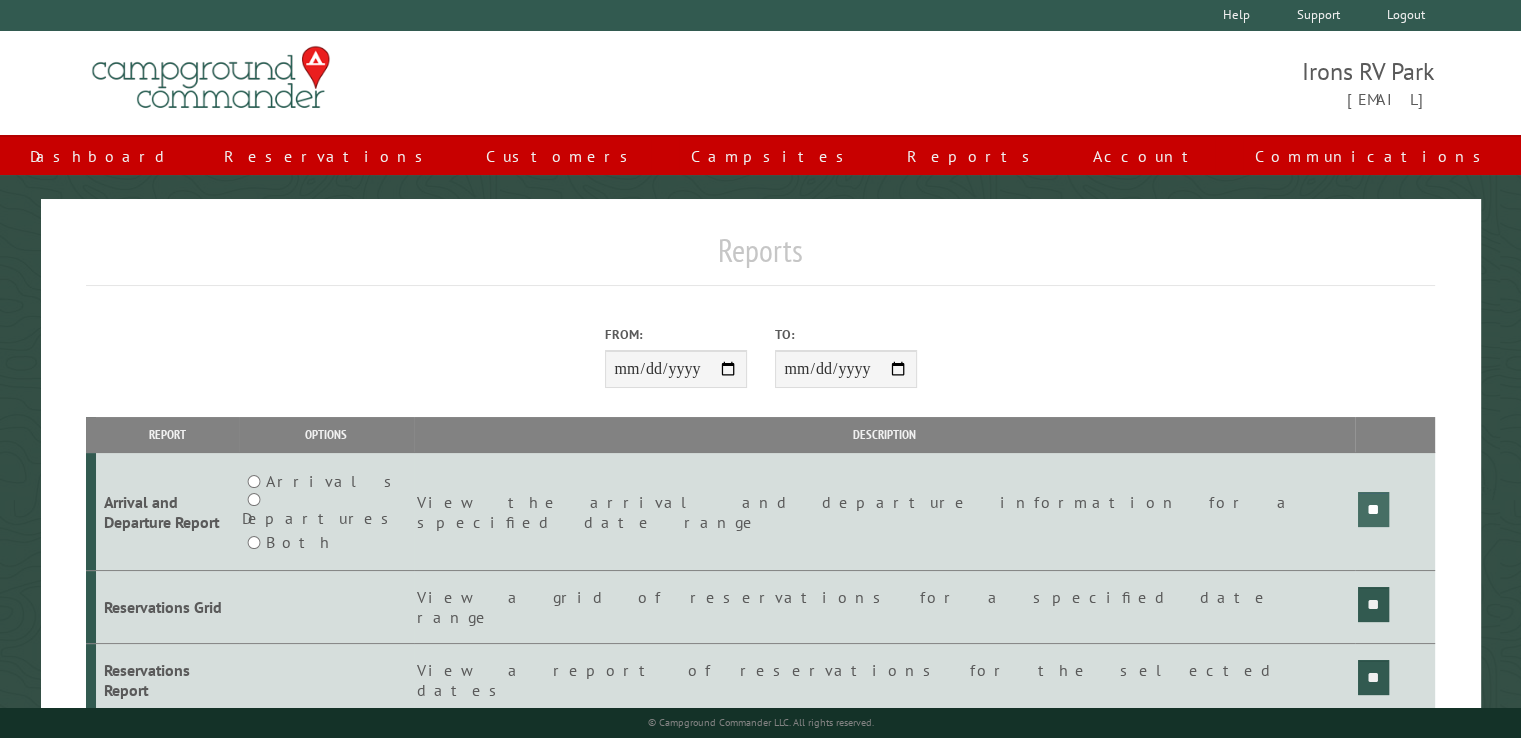 click on "**" at bounding box center [1373, 509] 